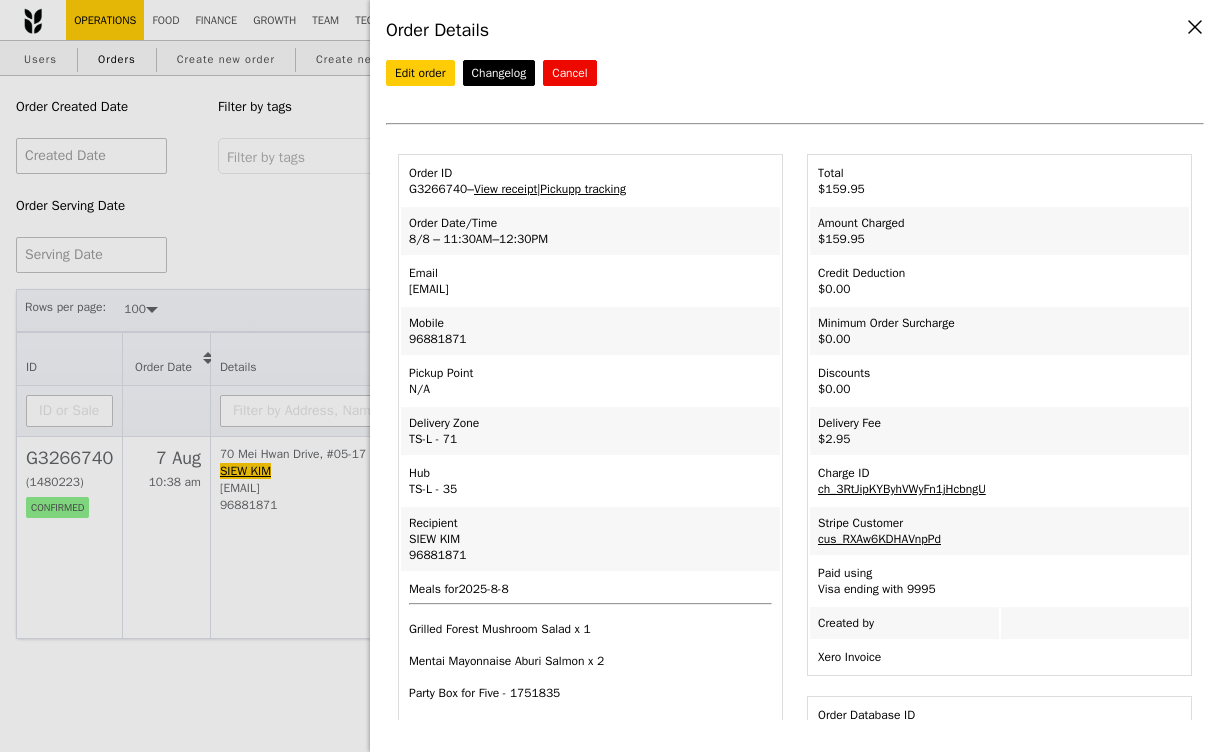 select on "100" 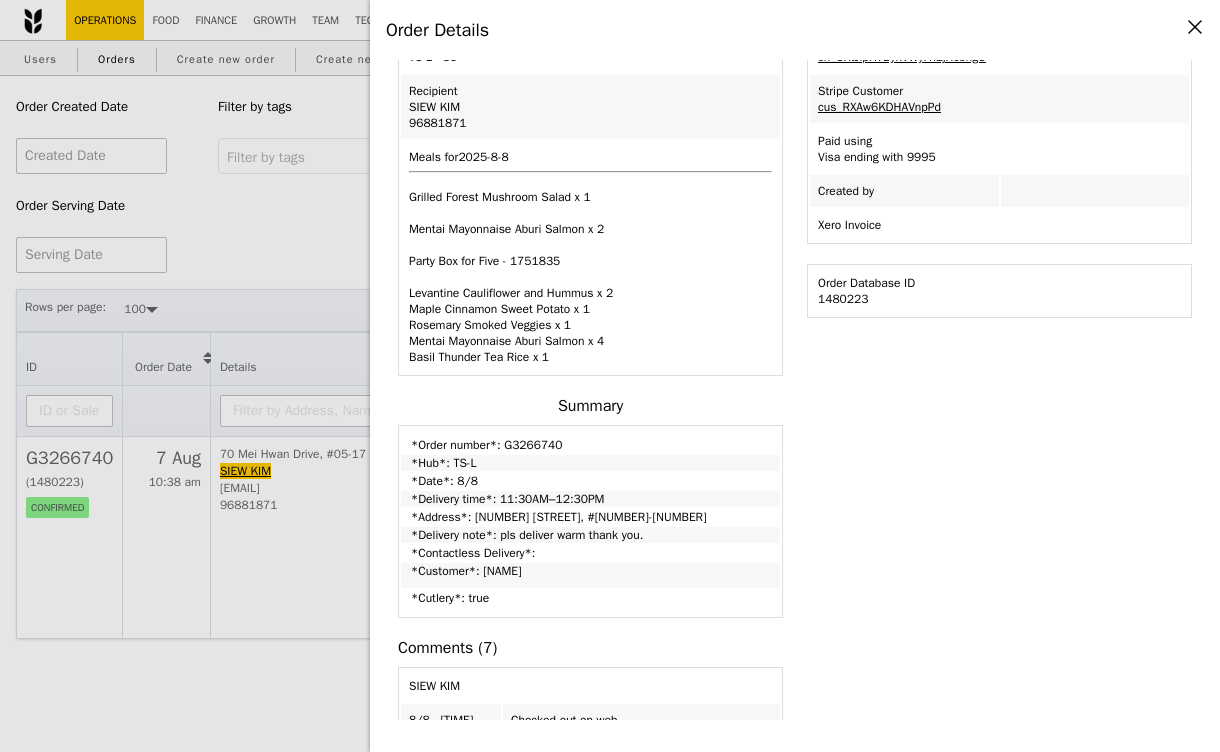 click on "Order Details
Edit order
Changelog
Cancel
Order ID
G3266740
–
View receipt
|
Pickupp tracking
Order Date/Time
8/8 – 11:30AM–12:30PM
Email
[EMAIL]
Mobile
[PHONE]
Pickup Point
N/A
Delivery Zone
[LOCATION]" at bounding box center (610, 376) 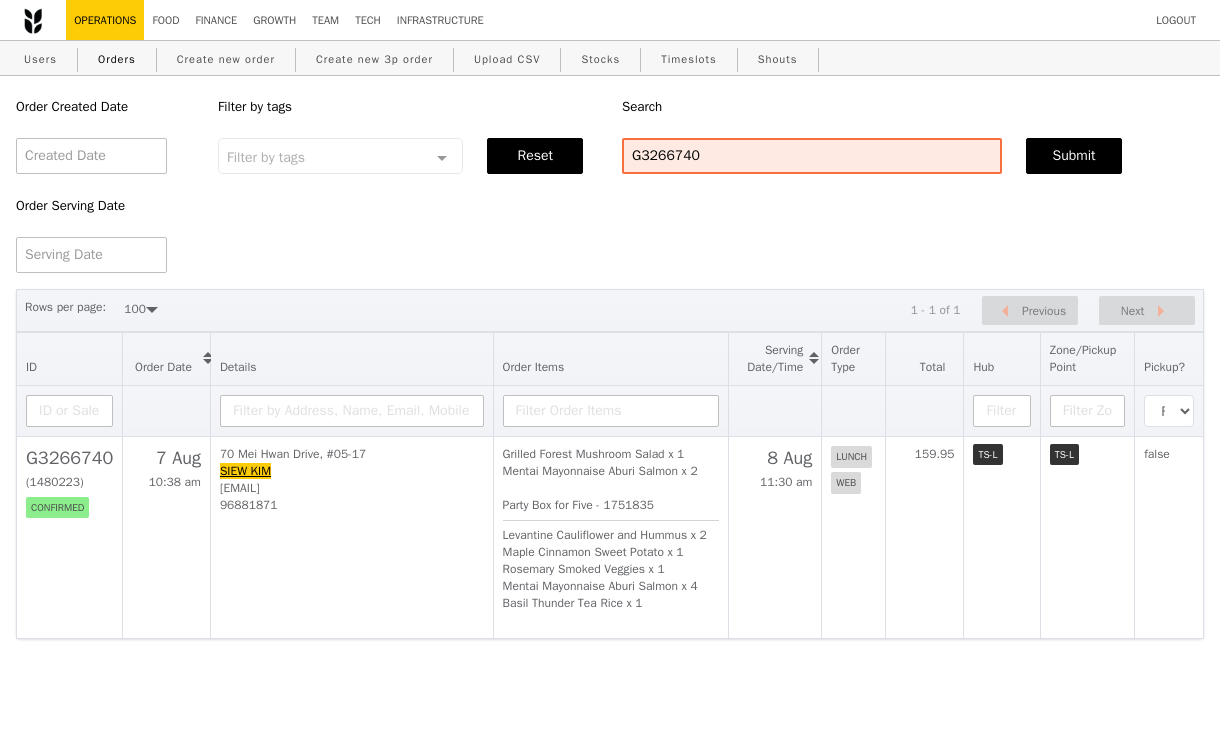 scroll, scrollTop: 546, scrollLeft: 0, axis: vertical 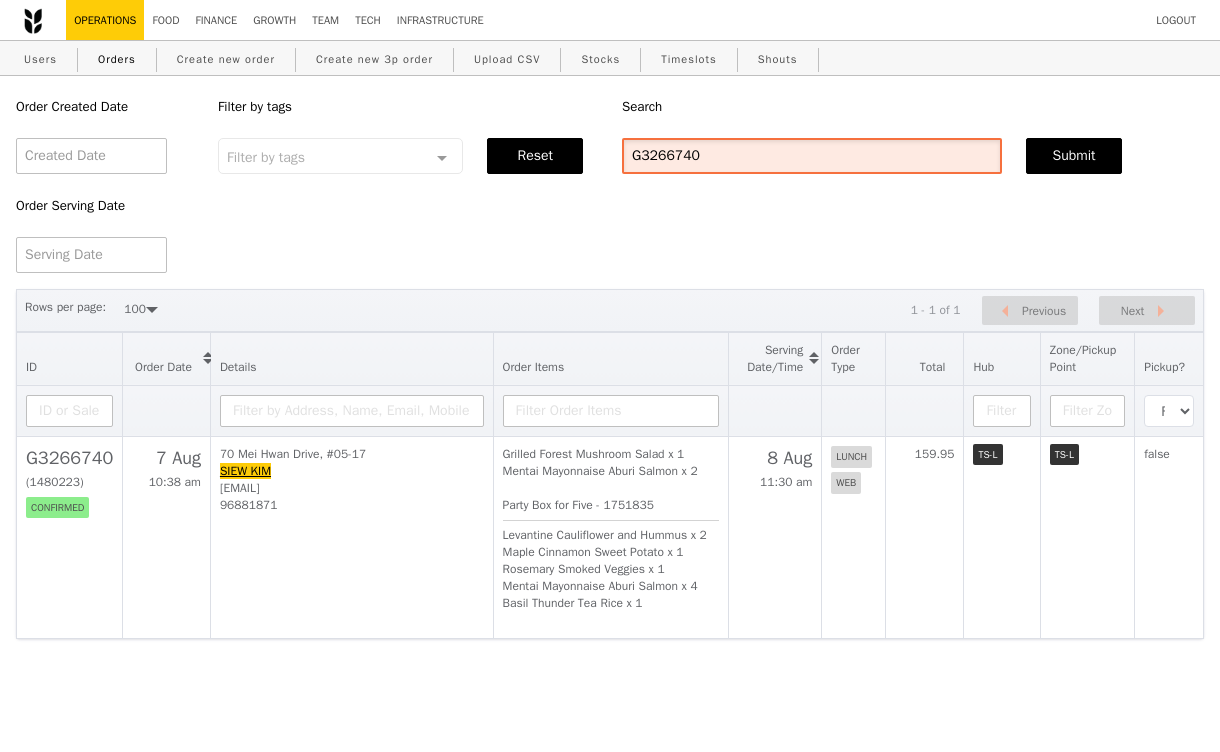 click on "G3266740" at bounding box center (812, 156) 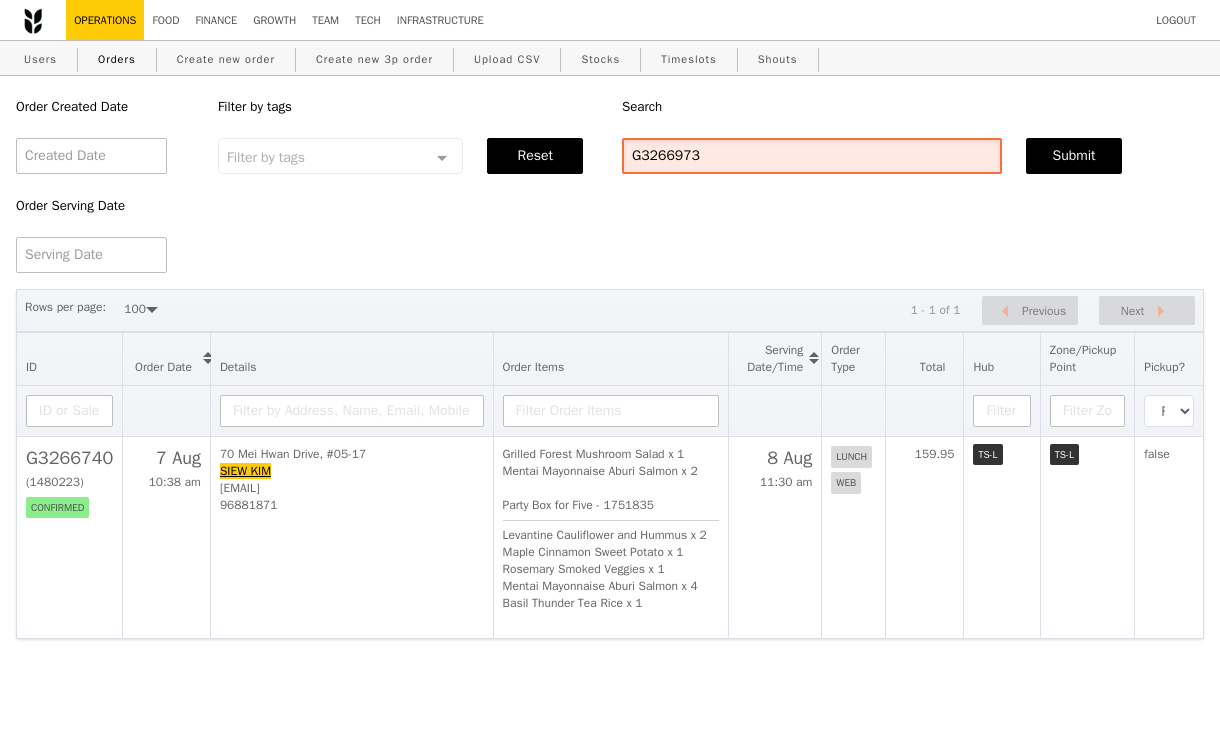 type on "G3266973" 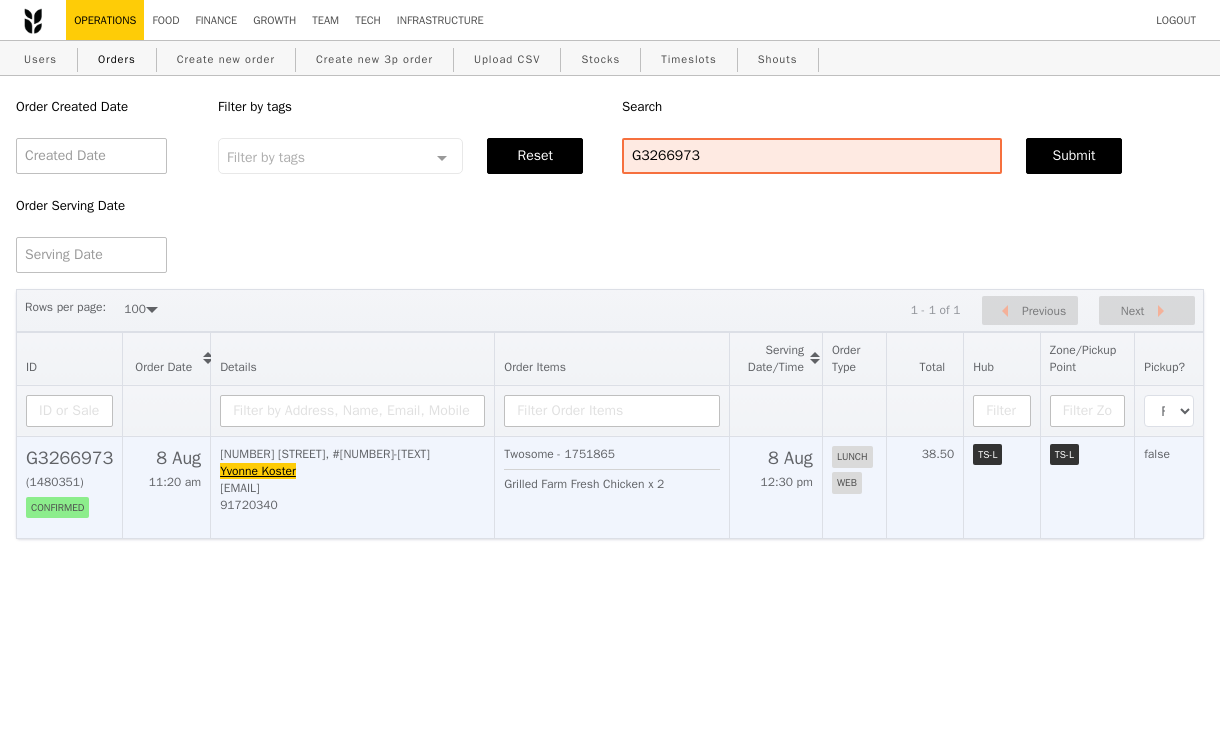 click on "[NUMBER] [STREET], #[NUMBER]-[NUMBER]
[FIRST] [LAST]
[EMAIL] [PHONE]" at bounding box center (353, 487) 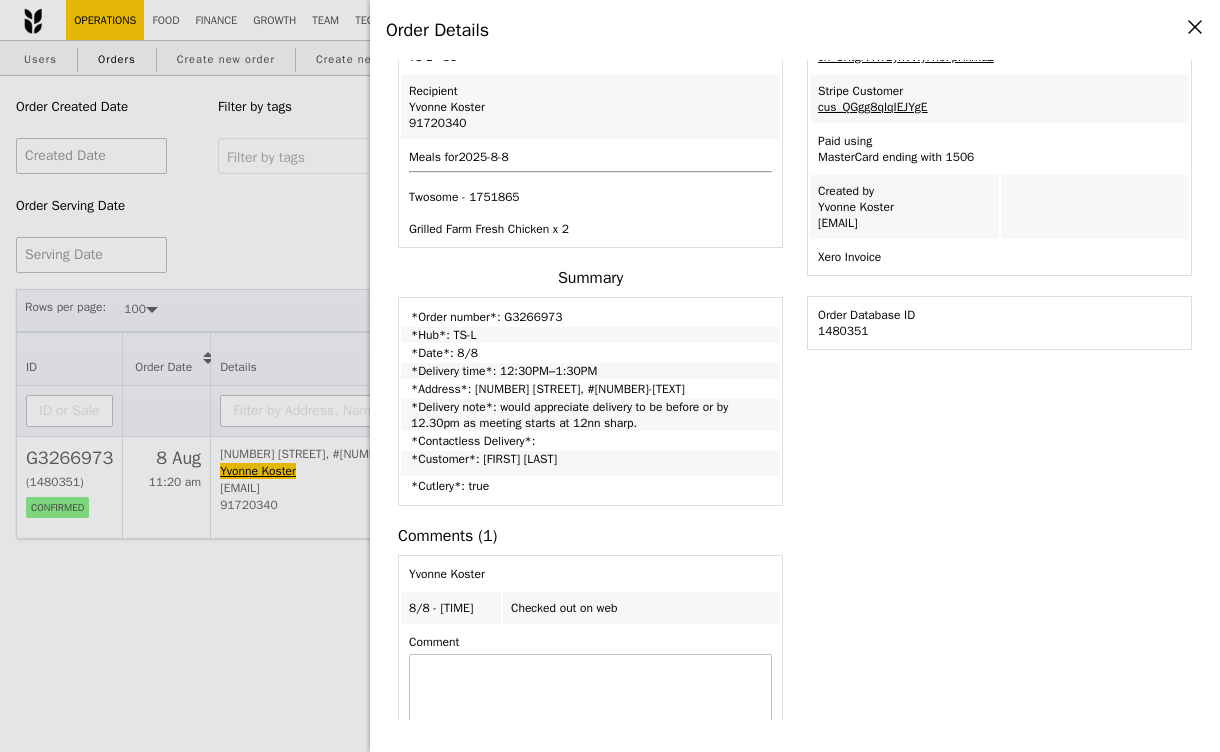 click on "*Contactless Delivery*:" at bounding box center (590, 441) 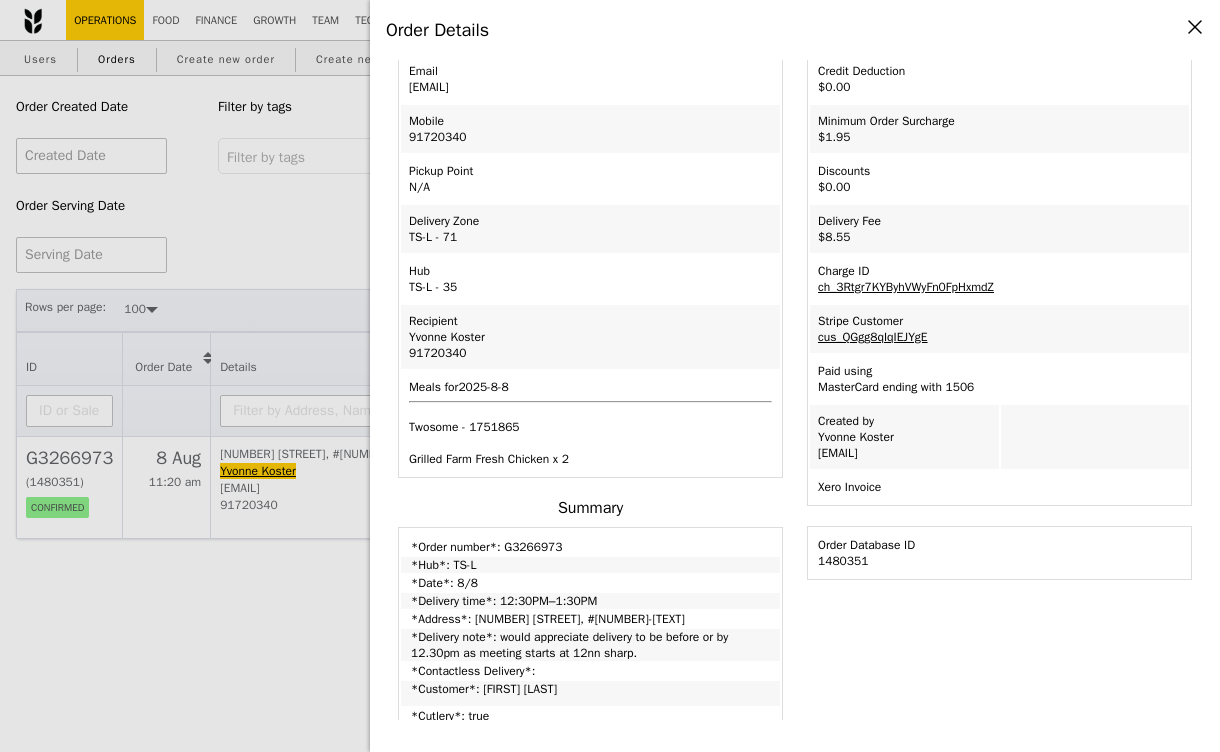scroll, scrollTop: 204, scrollLeft: 0, axis: vertical 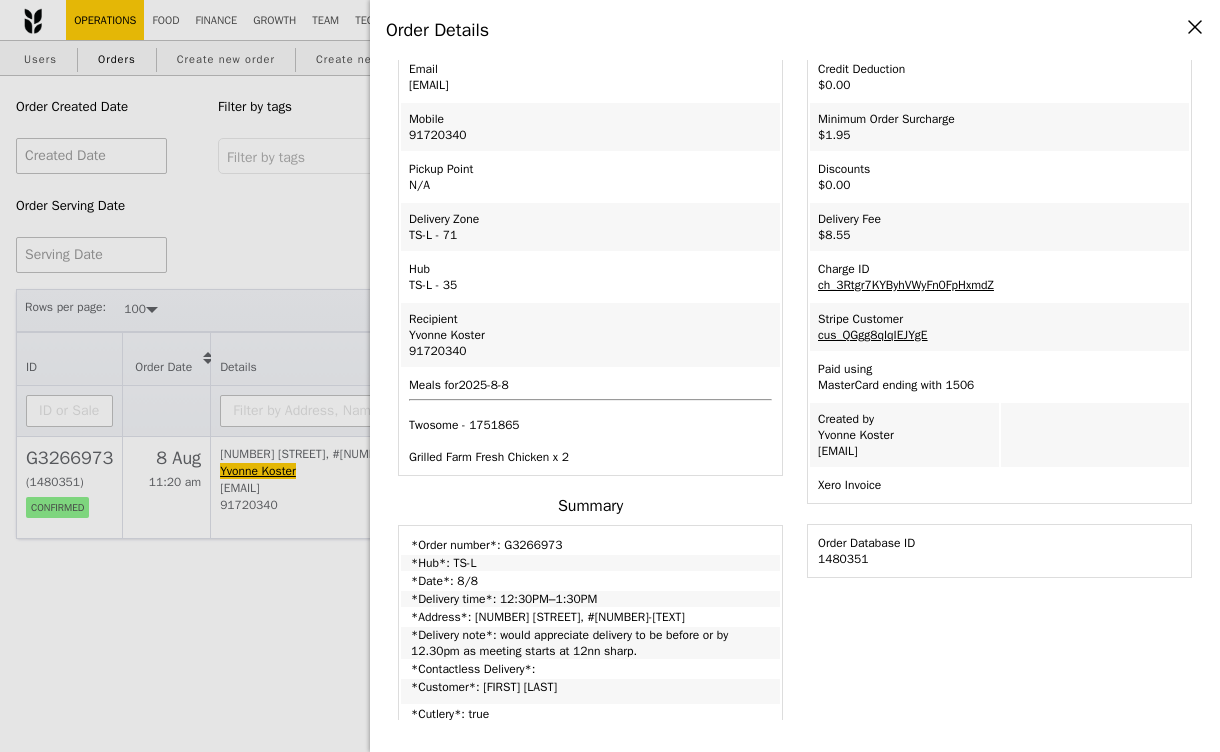 click on "Delivery Zone
TS-L - 71" at bounding box center (590, 227) 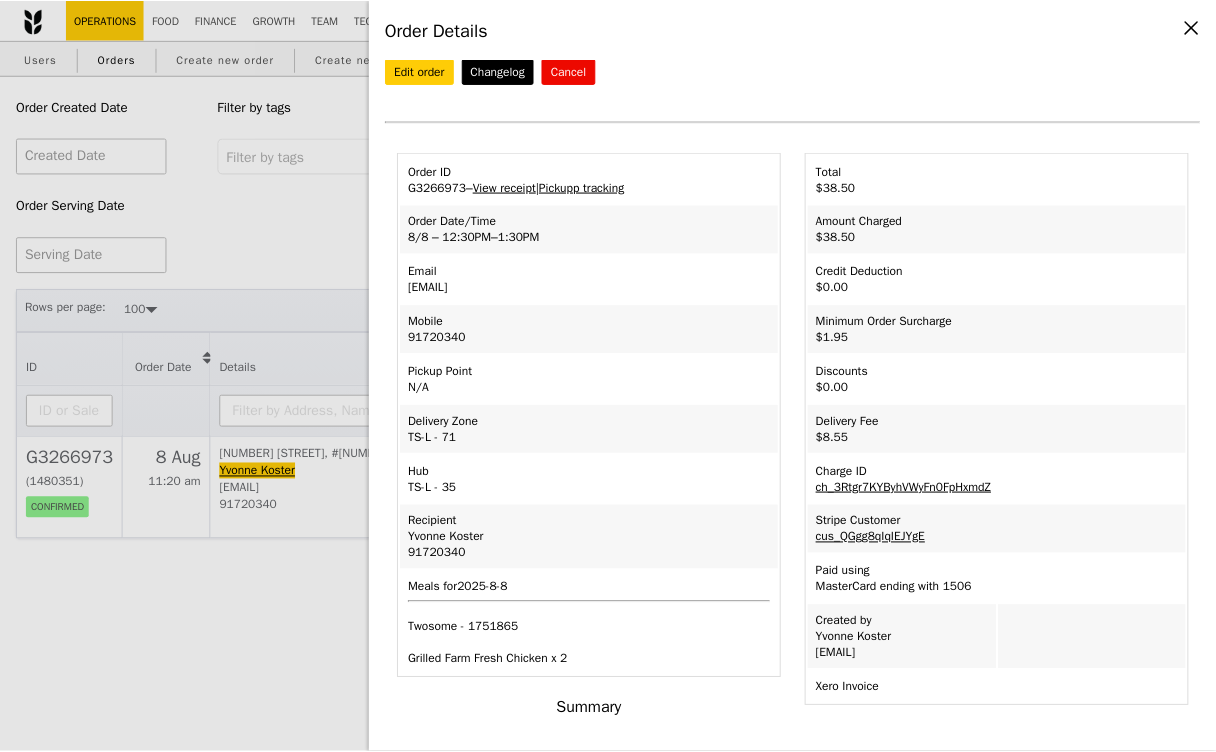 scroll, scrollTop: 0, scrollLeft: 0, axis: both 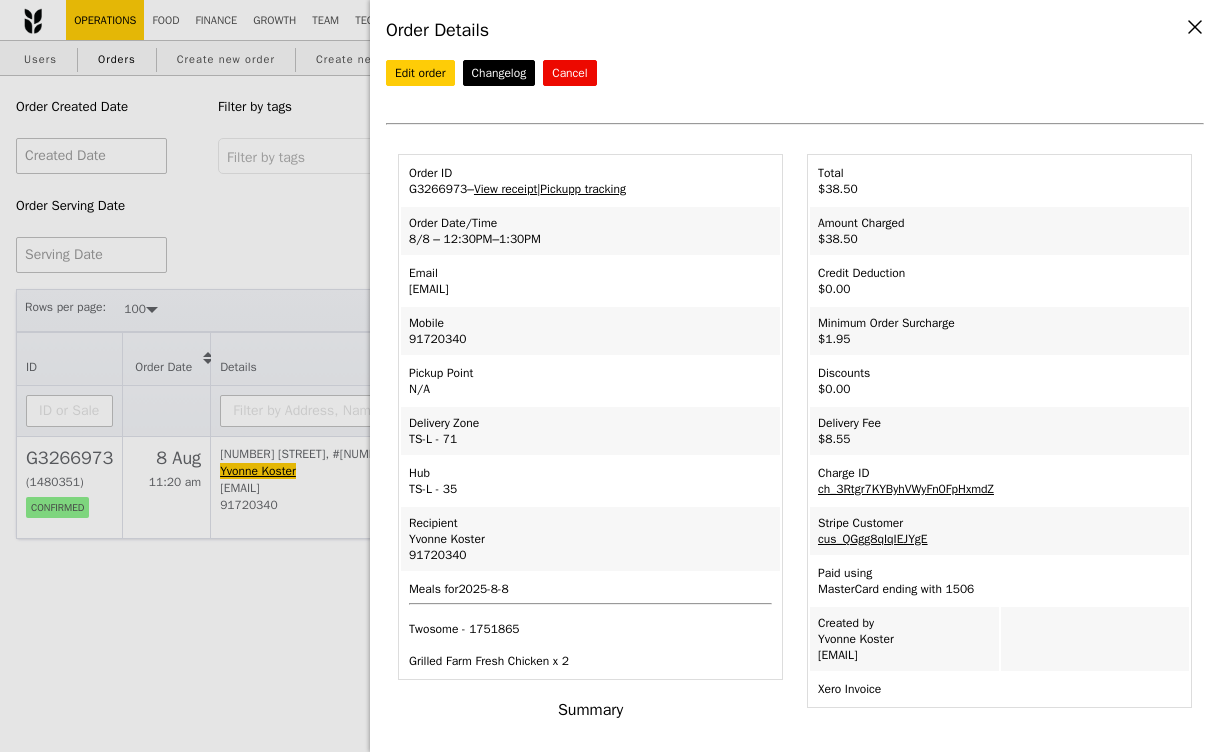 click on "Order ID
G3266973
–
View receipt
|
Pickupp tracking" at bounding box center [590, 181] 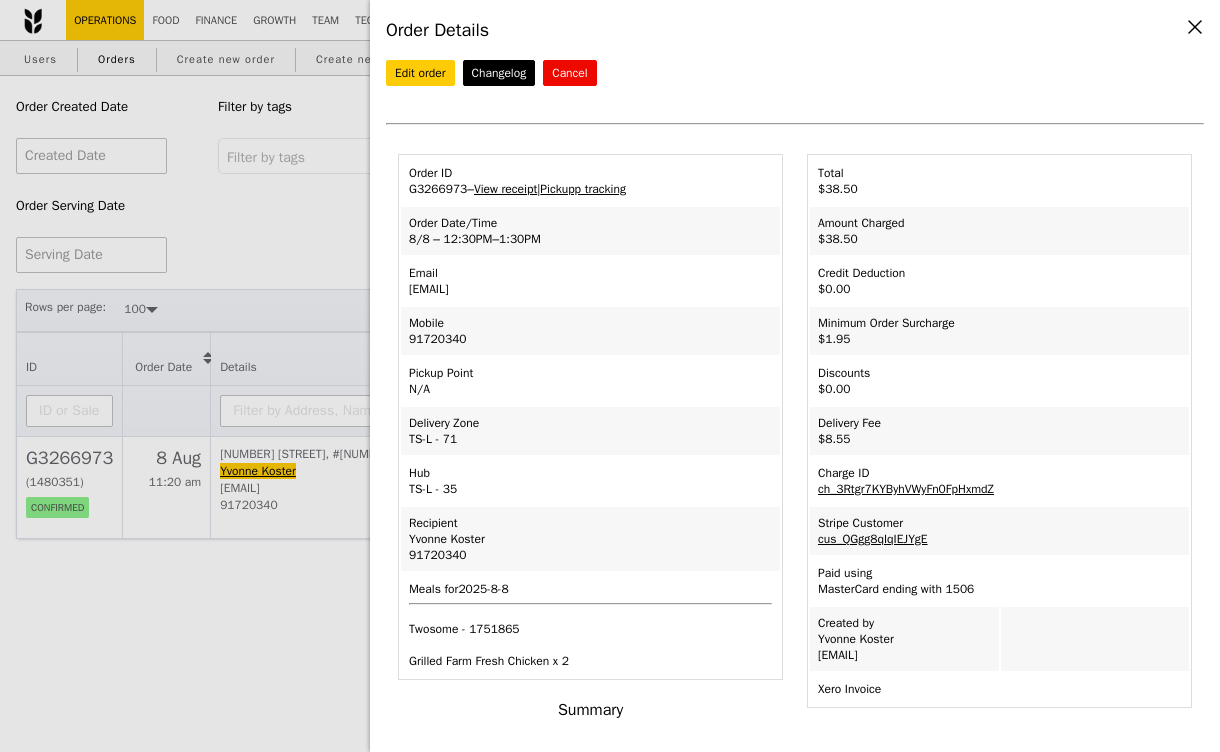 click on "View receipt" at bounding box center (505, 189) 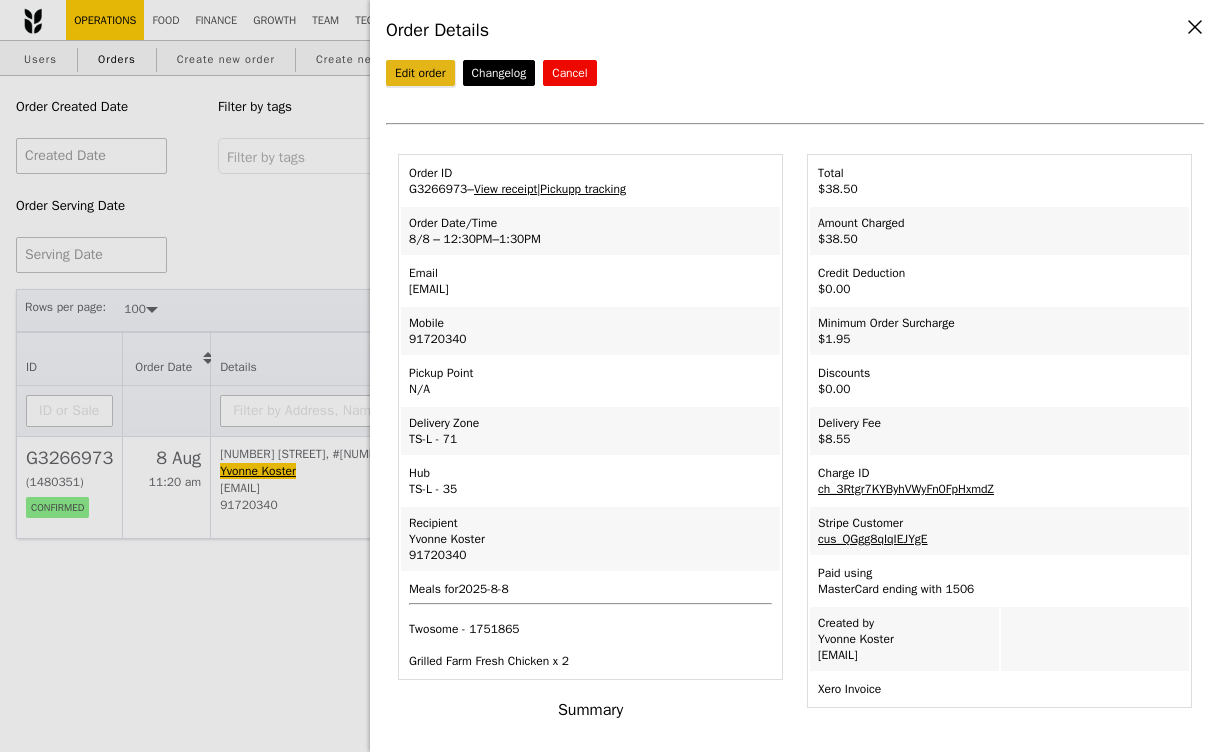 click on "Edit order" at bounding box center [420, 73] 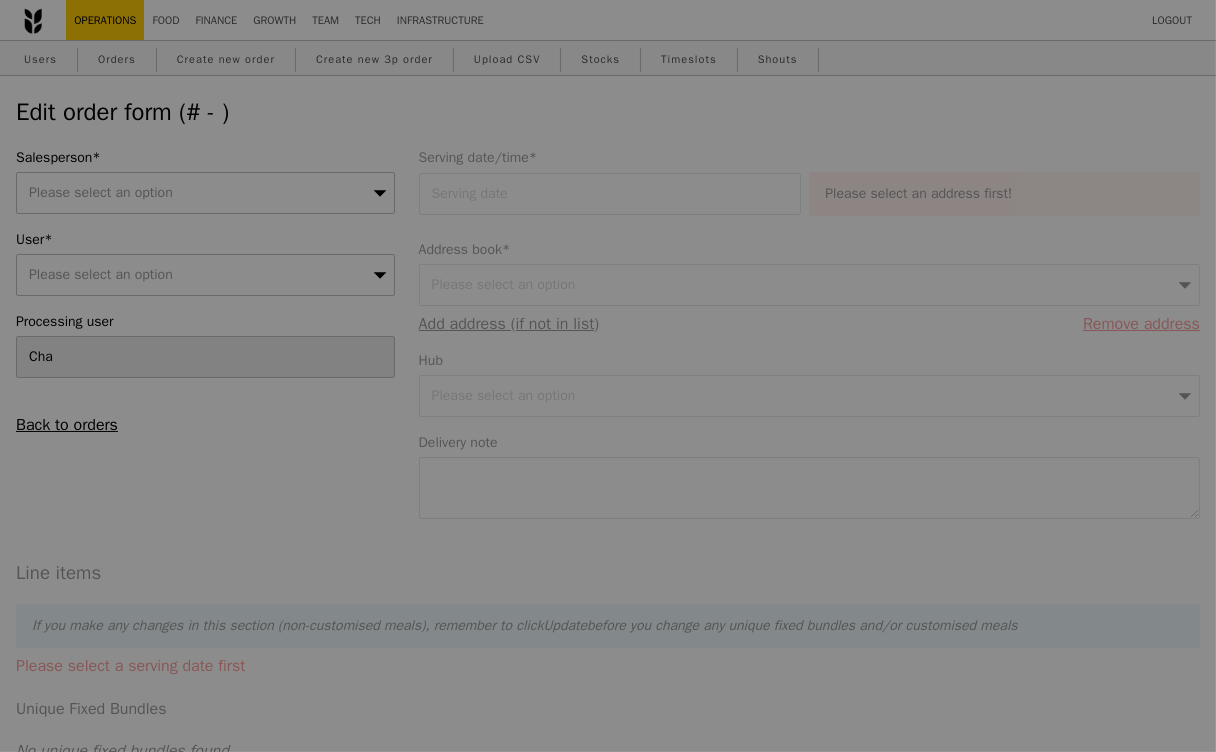 type on "08 Aug 2025" 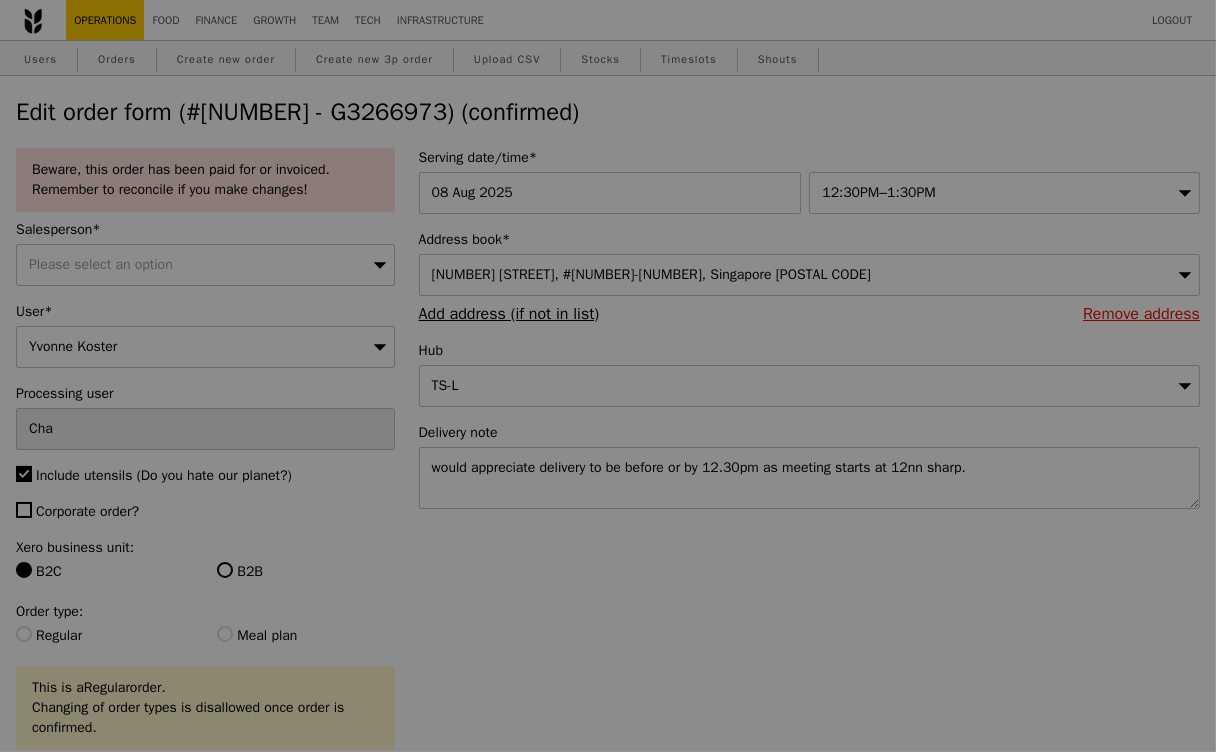 type on "Update" 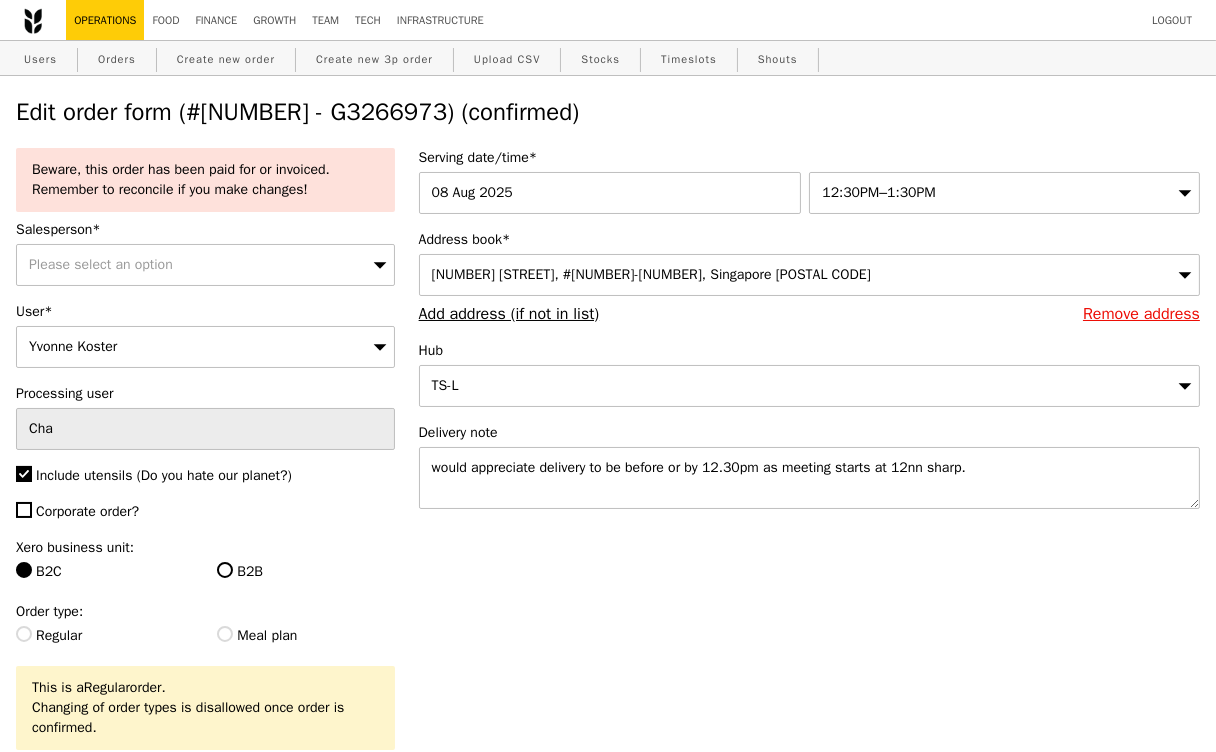 scroll, scrollTop: 20, scrollLeft: 0, axis: vertical 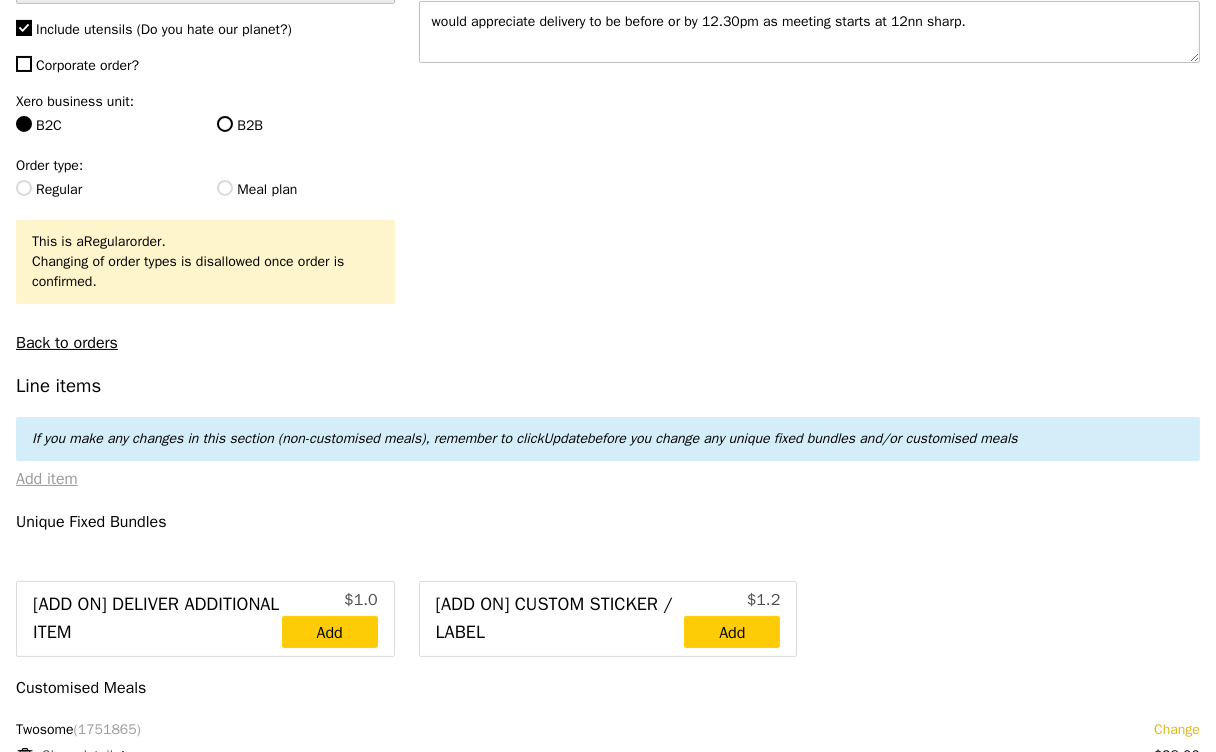 click on "Add item" at bounding box center (47, 479) 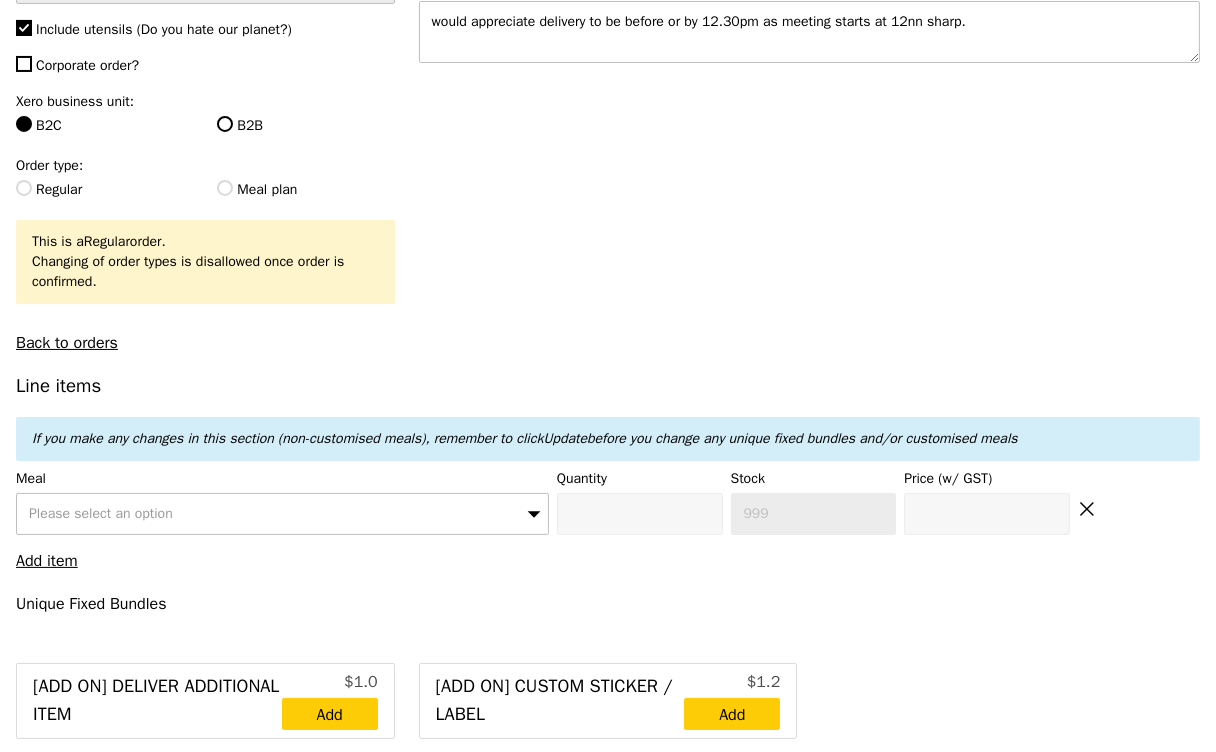 click on "Please select an option" at bounding box center (101, 513) 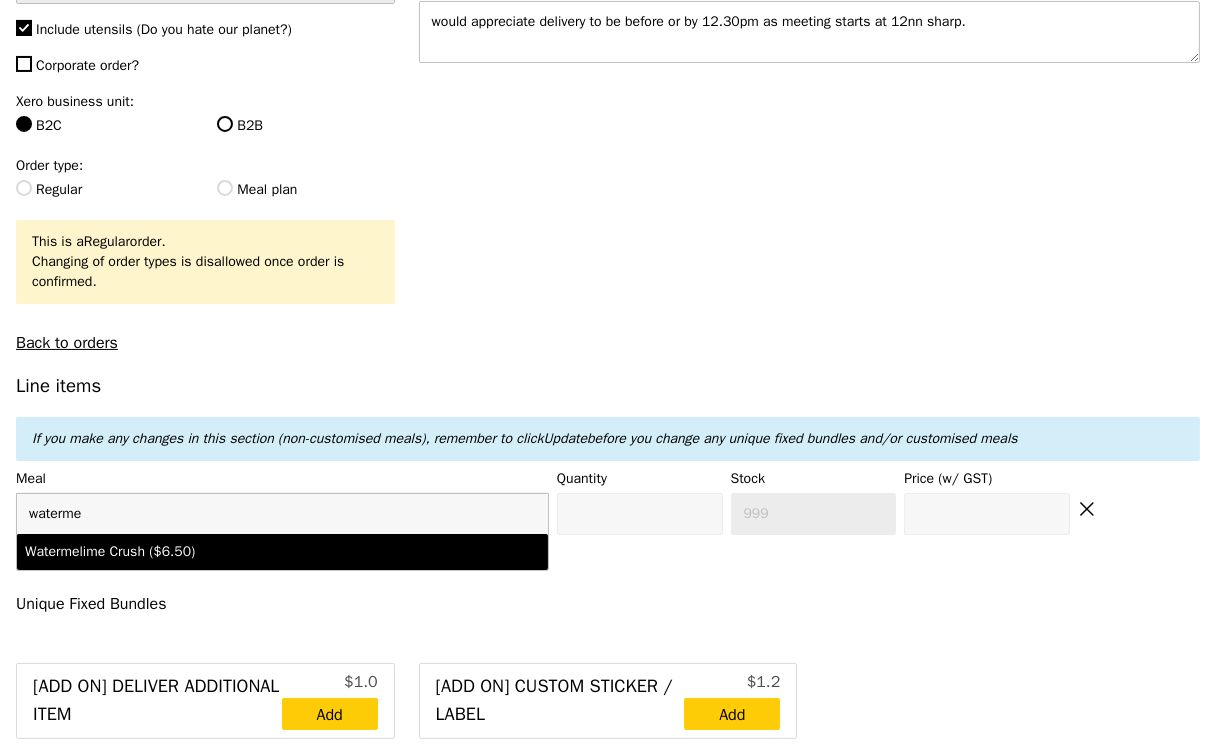 type on "waterme" 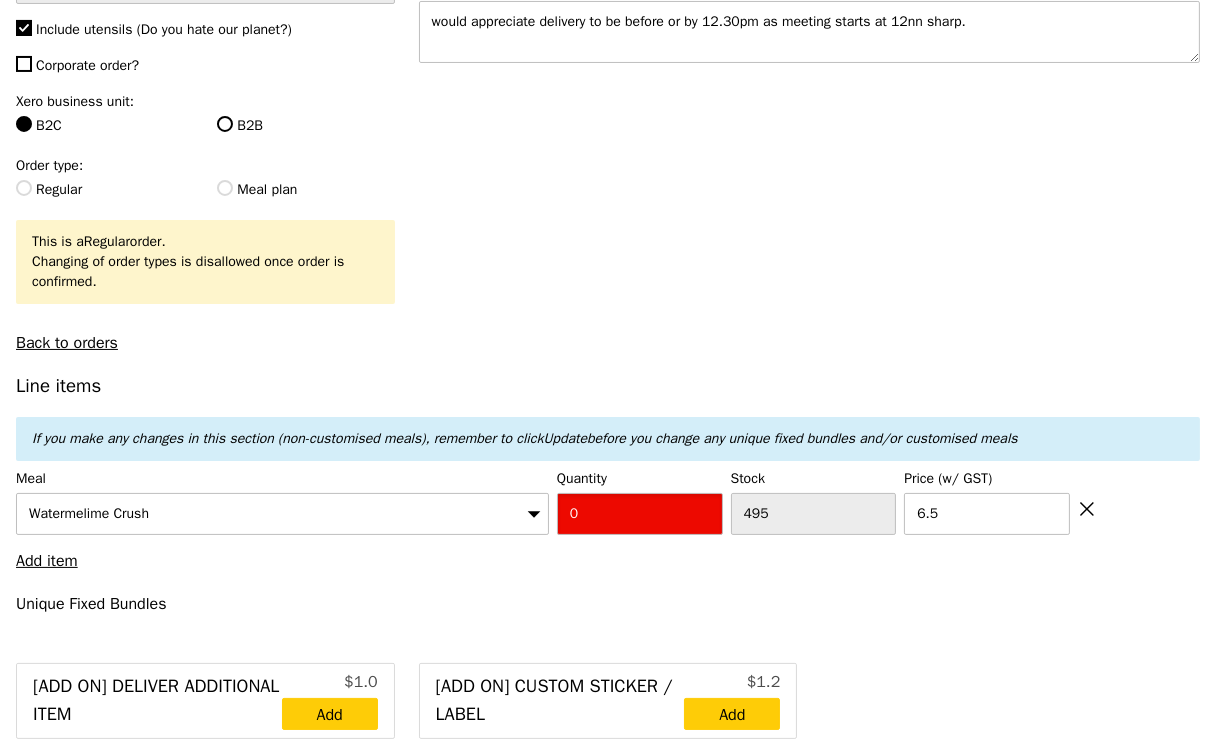 click on "0" at bounding box center (640, 514) 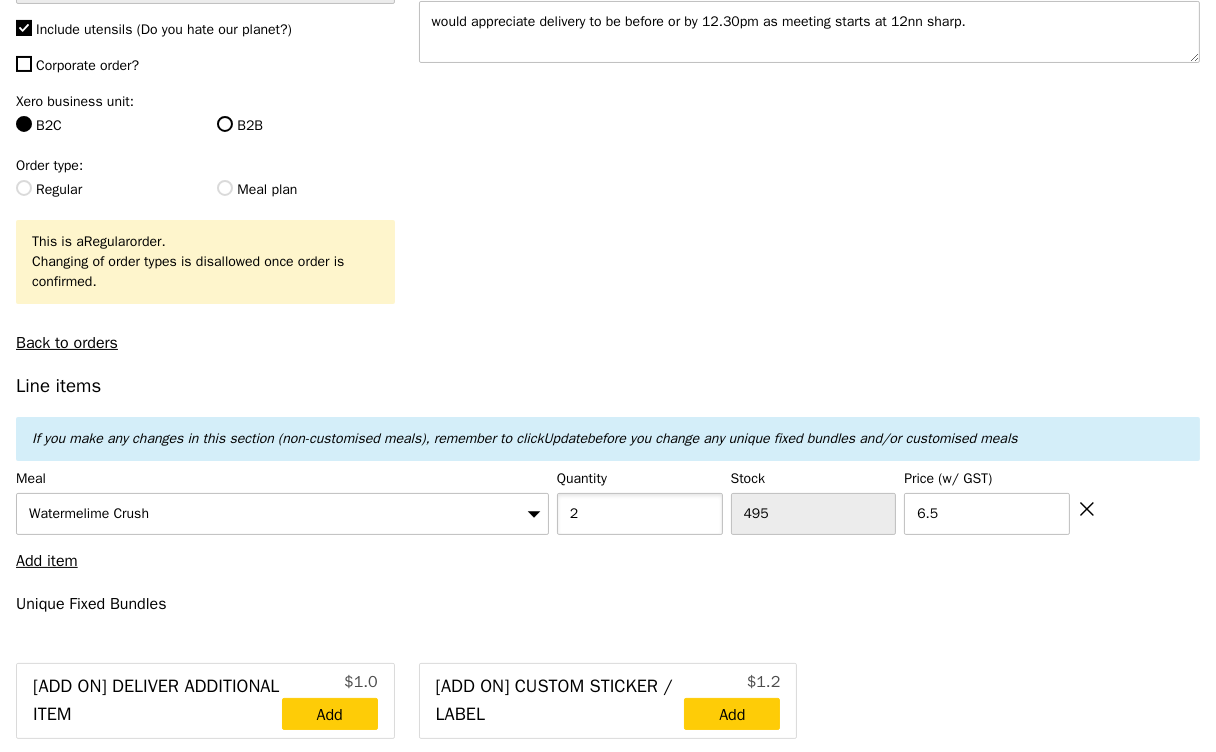 type on "2" 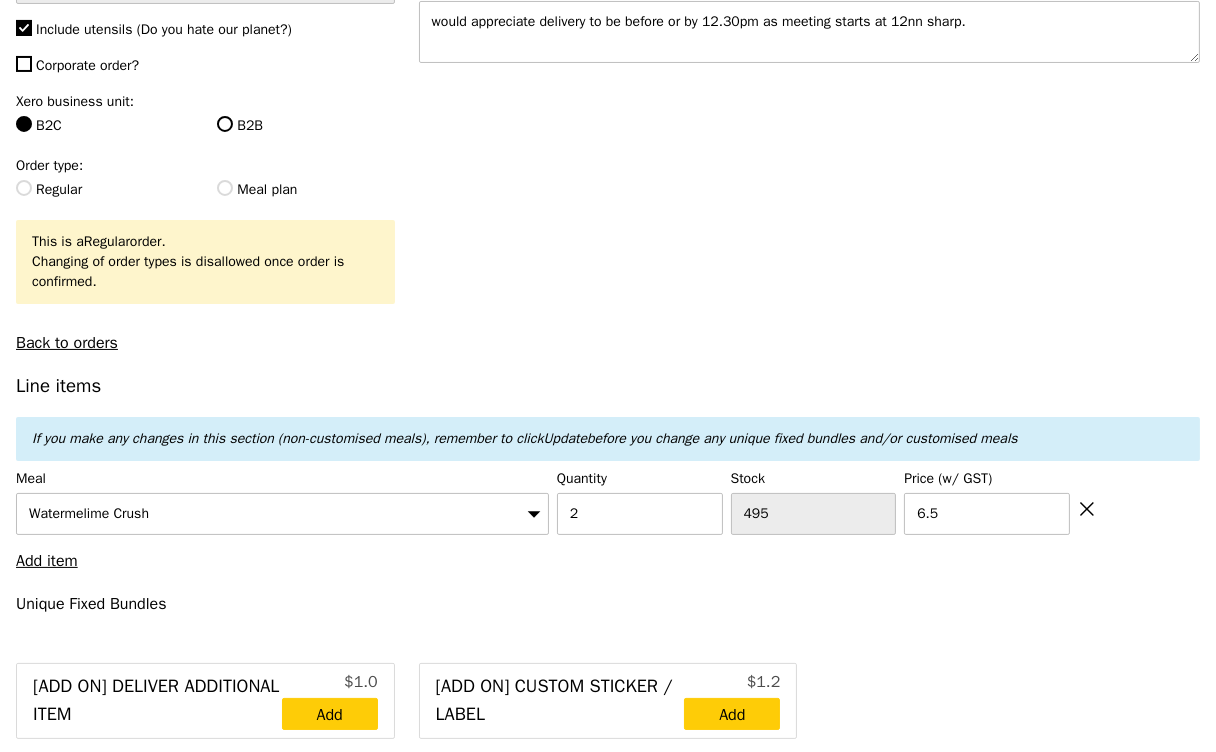 click on "Beware, this order has been paid for or invoiced. Remember to reconcile if you make changes!
Salesperson*
Please select an option
User*
[FIRST] [LAST]
Processing user
Cha
Include utensils (Do you hate our planet?)
Corporate order?
Xero business unit:
B2C
B2B
Order type:
Regular
Meal plan
This is a
Regular
order.
Changing of order types is disallowed once order is confirmed.
Back to orders
Serving date/time*
08 Aug 2025
12:30PM–1:30PM
Address book*
[NUMBER] [STREET], #[NUMBER]-[NUMBER], Singapore [POSTAL CODE]
TS-L" at bounding box center (608, 3085) 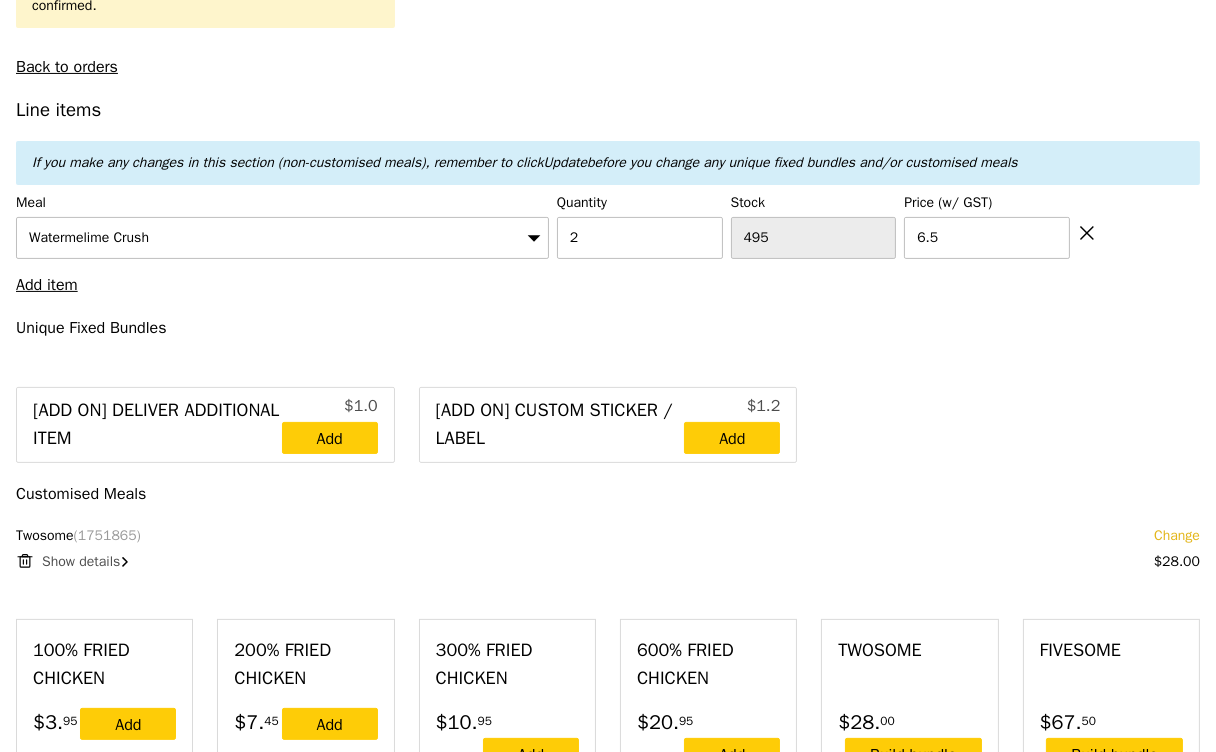 type on "Loading..." 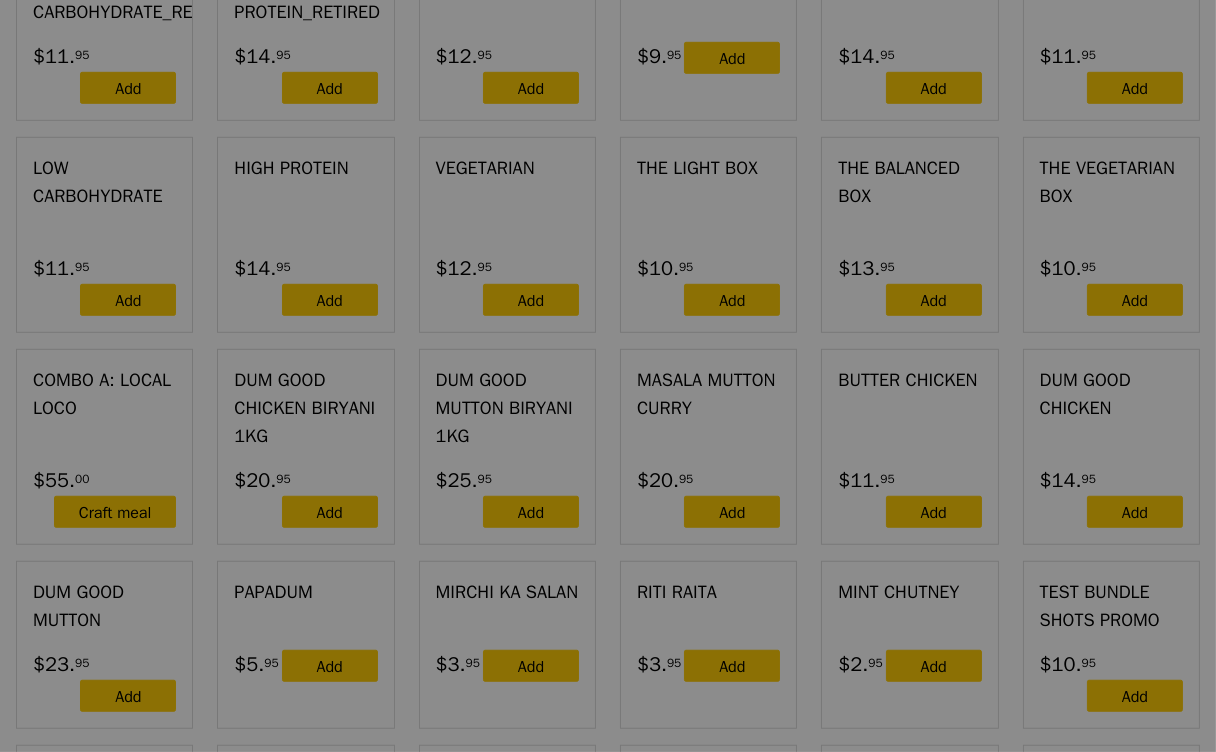 type on "0.00" 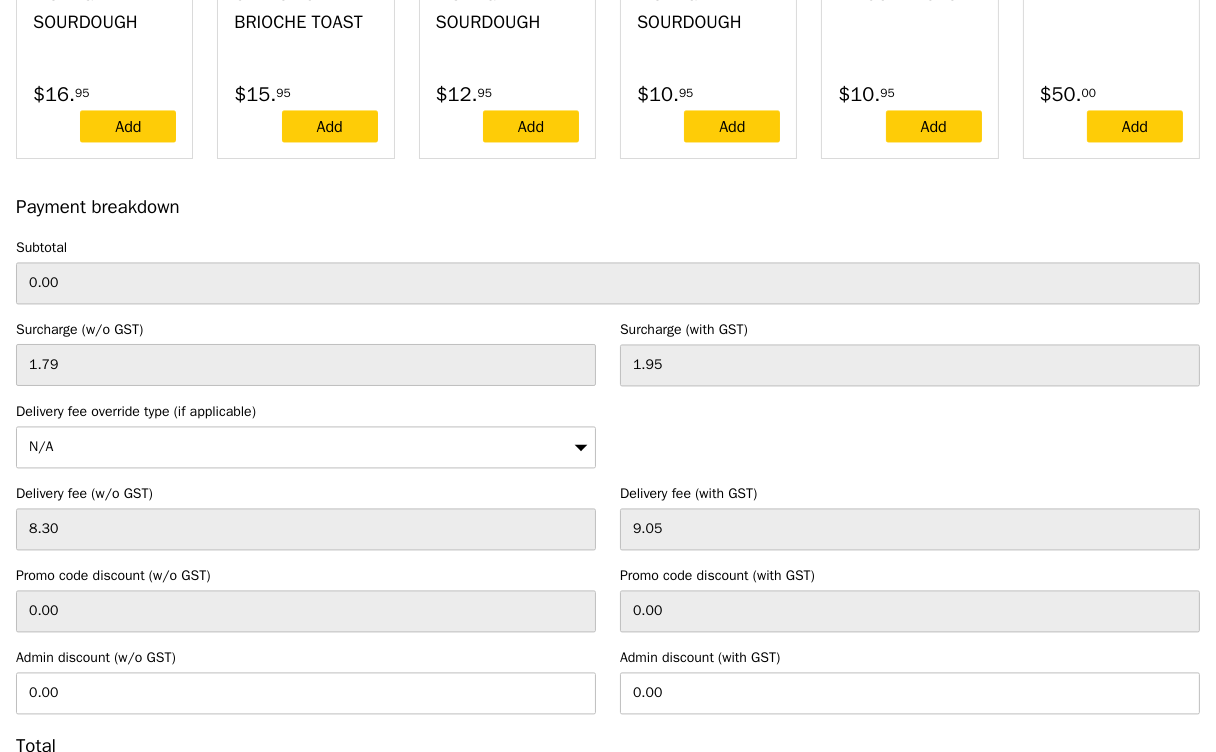 scroll, scrollTop: 6184, scrollLeft: 0, axis: vertical 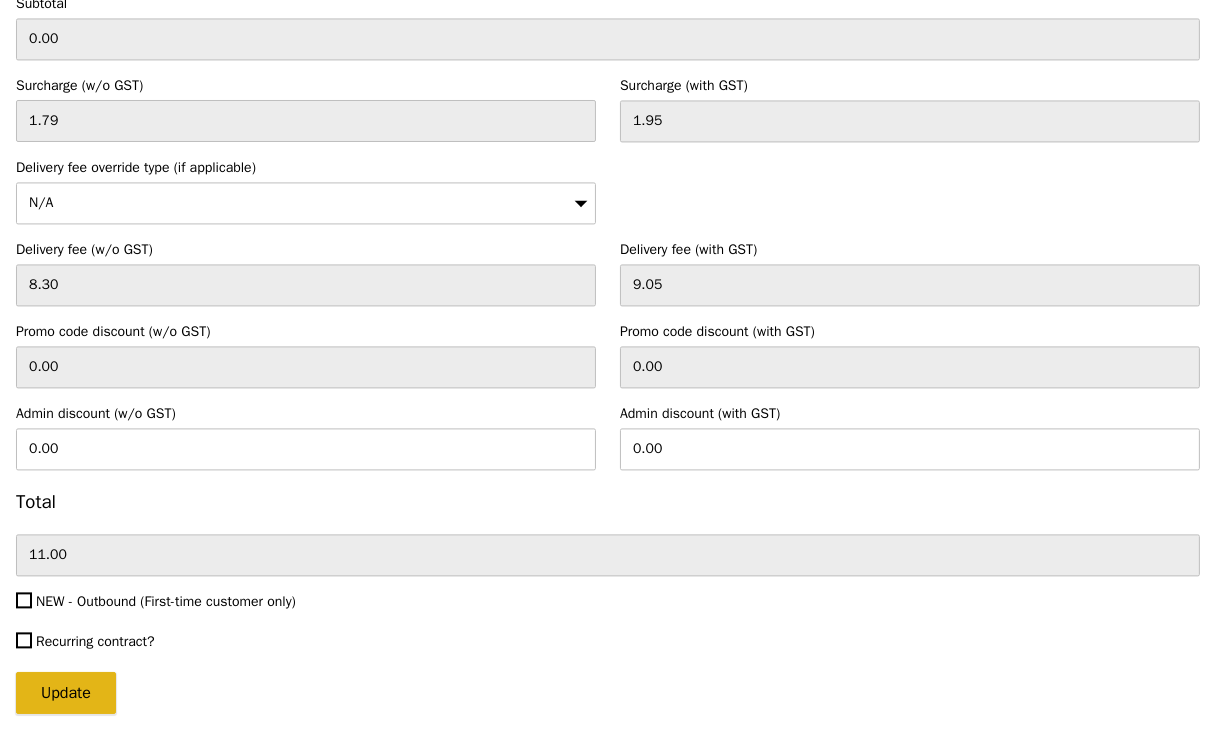 click on "Update" at bounding box center (66, 693) 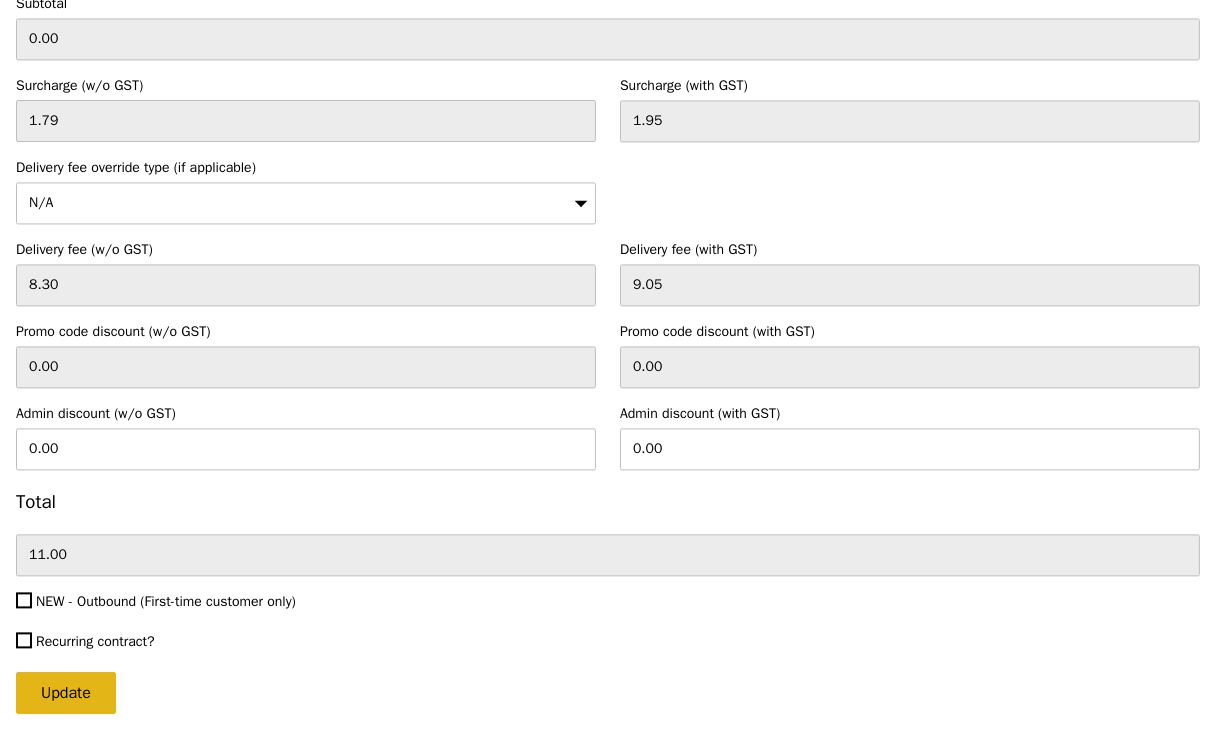 type on "Loading..." 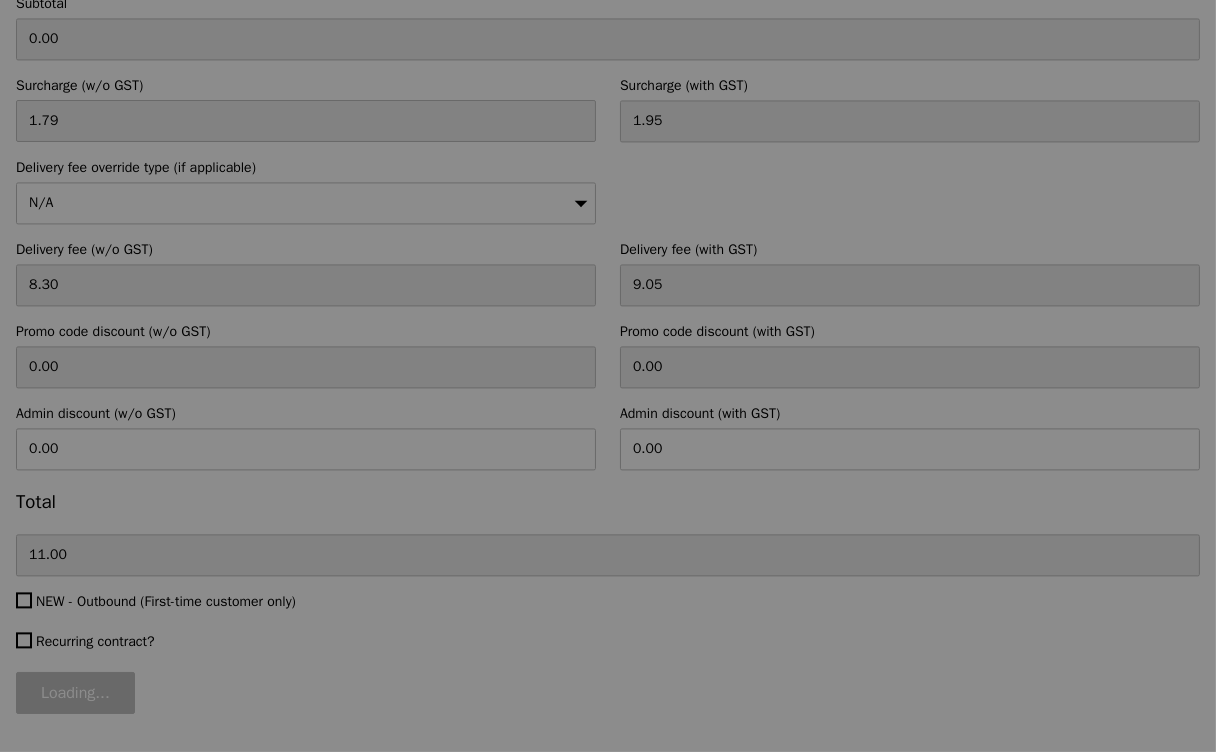 type on "41.00" 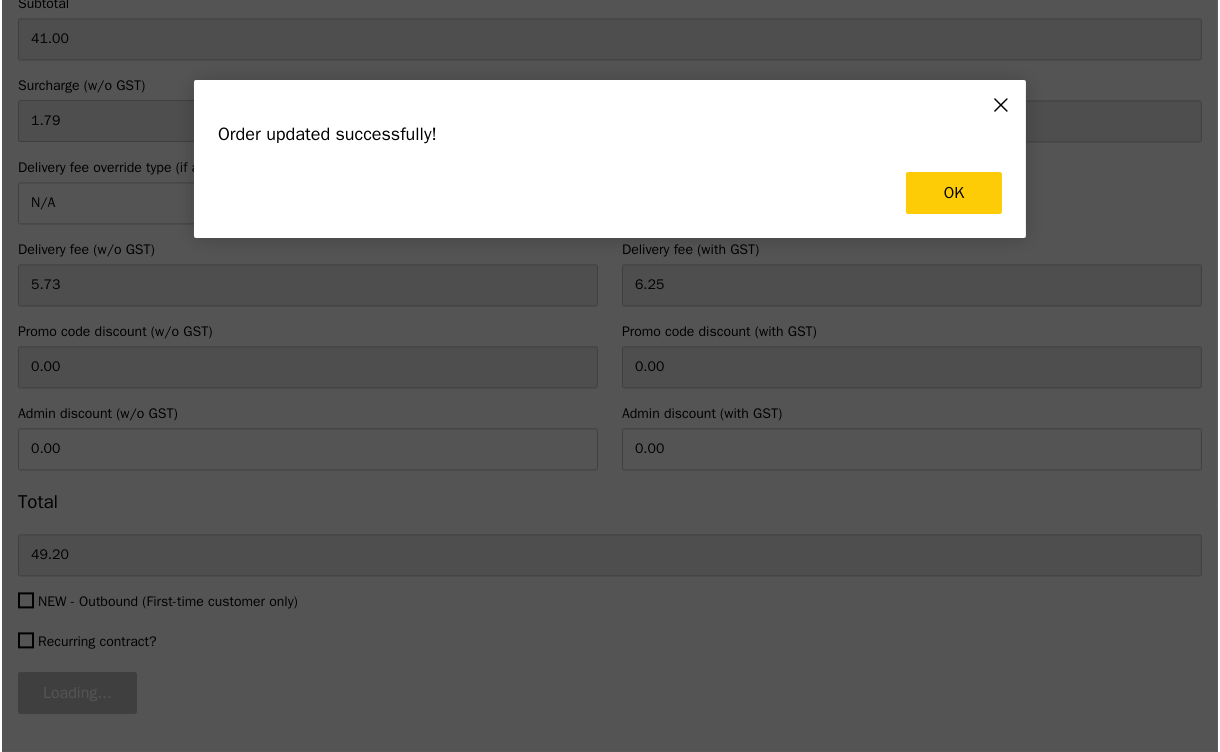 scroll, scrollTop: 0, scrollLeft: 0, axis: both 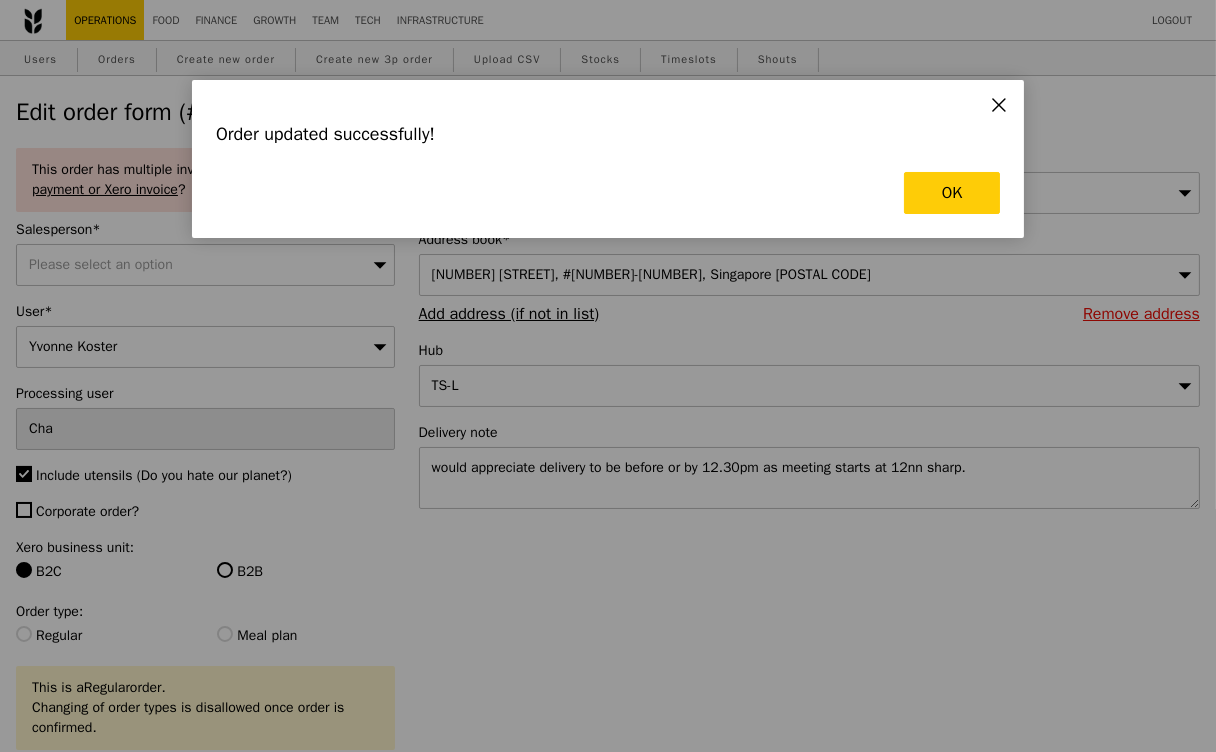 type on "Update" 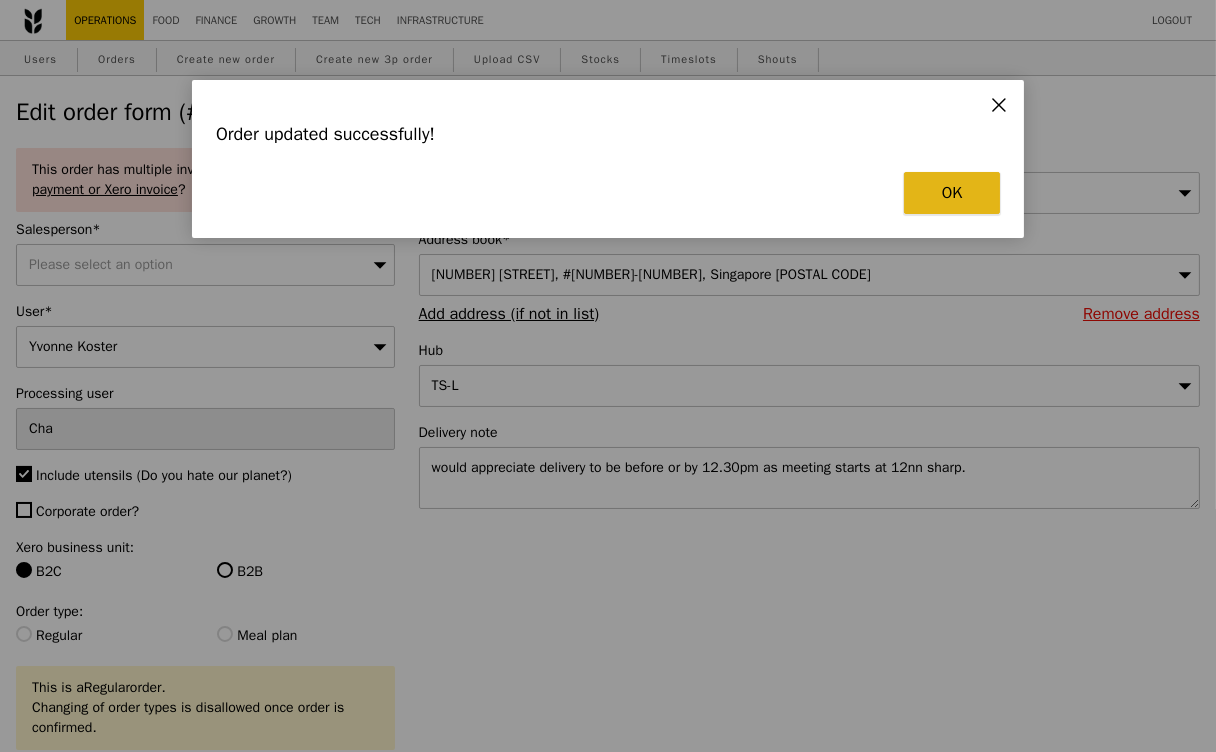 click on "OK" at bounding box center (952, 193) 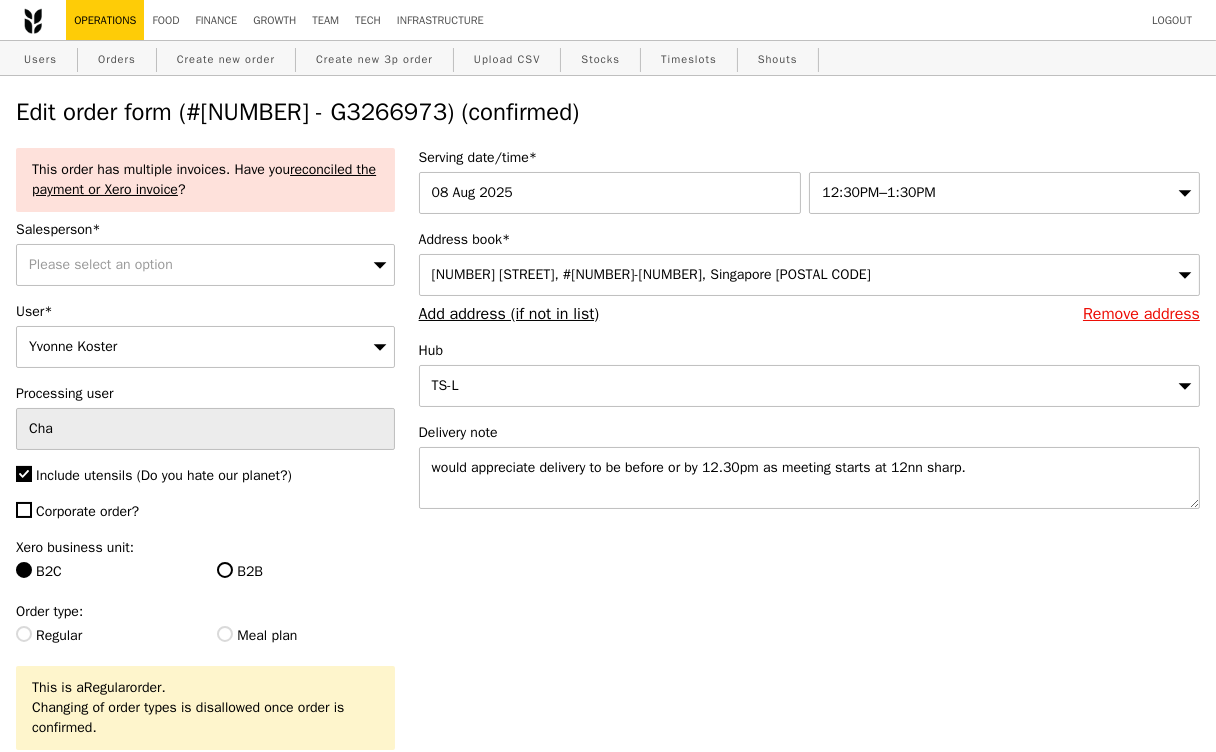 click on "Edit order form (#[NUMBER] - G3266973)
(confirmed)" at bounding box center (608, 112) 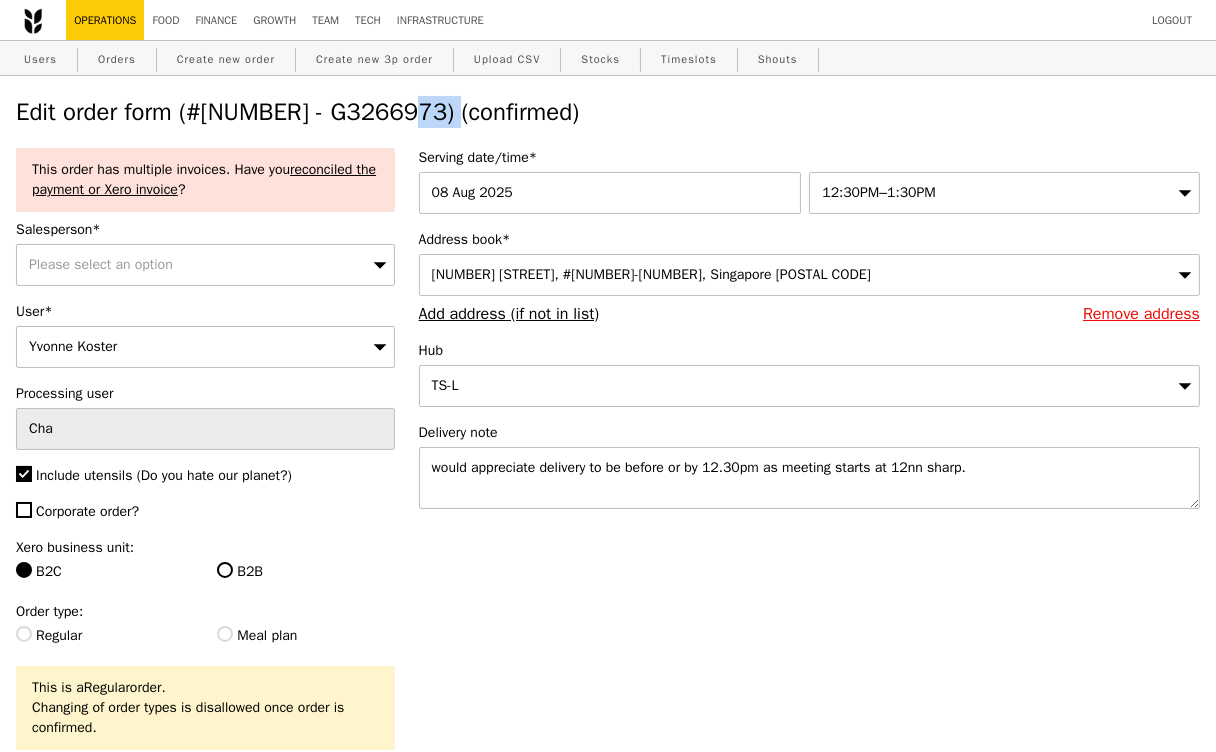 click on "Edit order form (#[NUMBER] - G3266973)
(confirmed)" at bounding box center (608, 112) 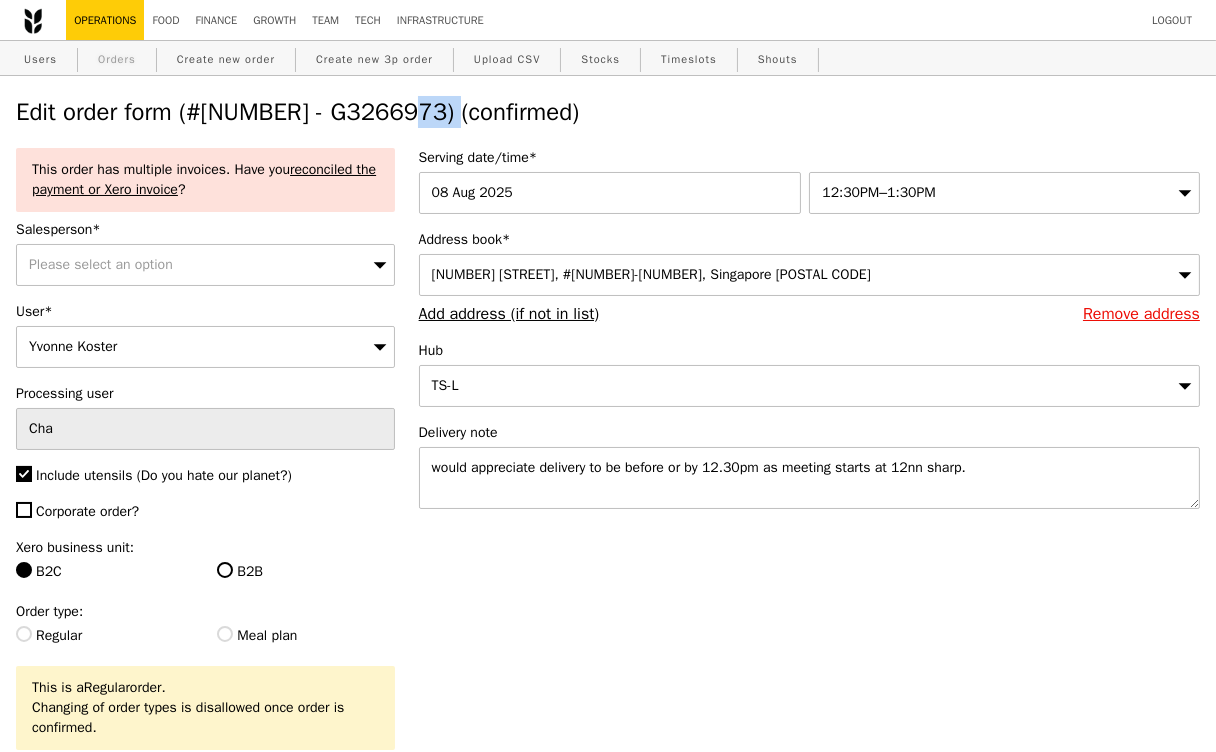 click on "Orders" at bounding box center (117, 59) 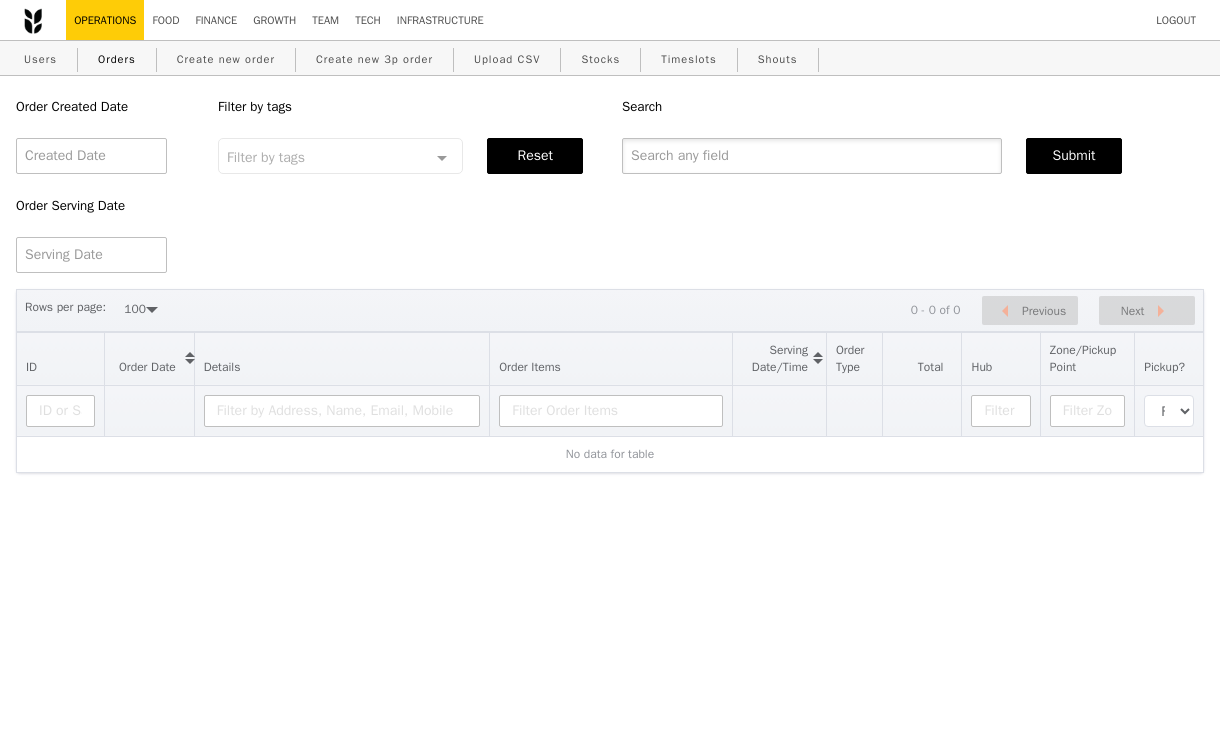click at bounding box center (812, 156) 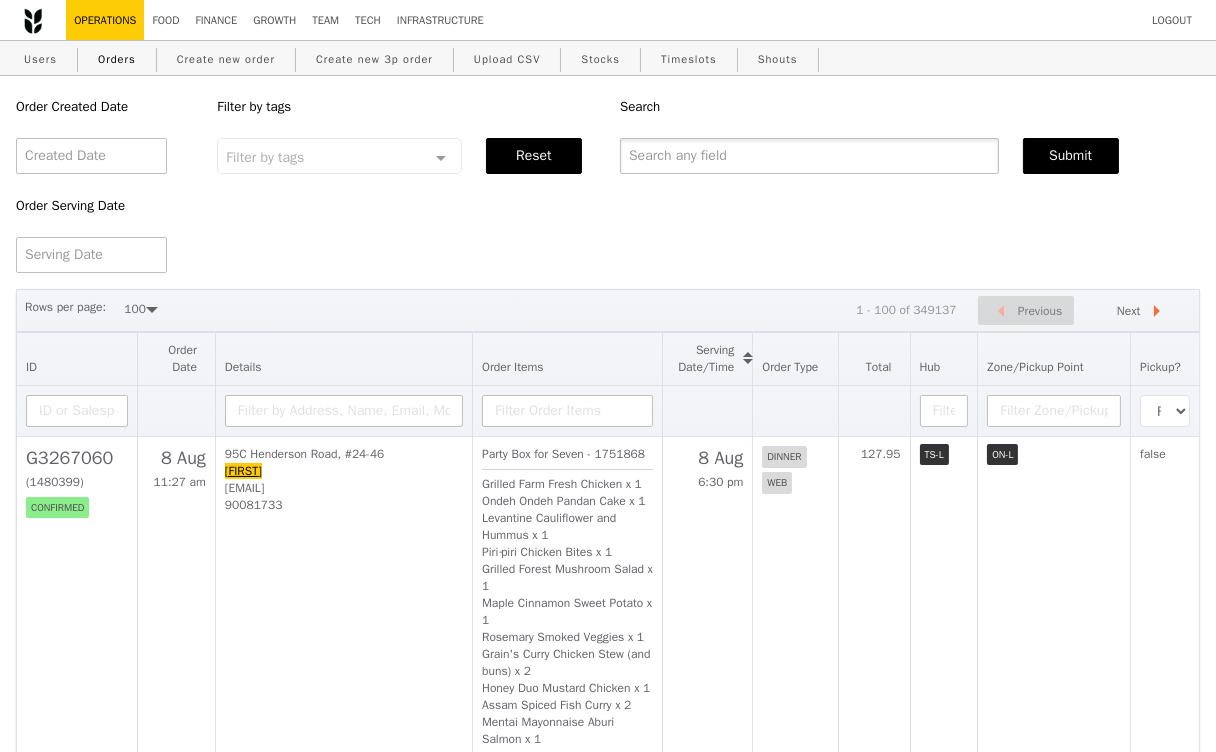 paste on "G3266973" 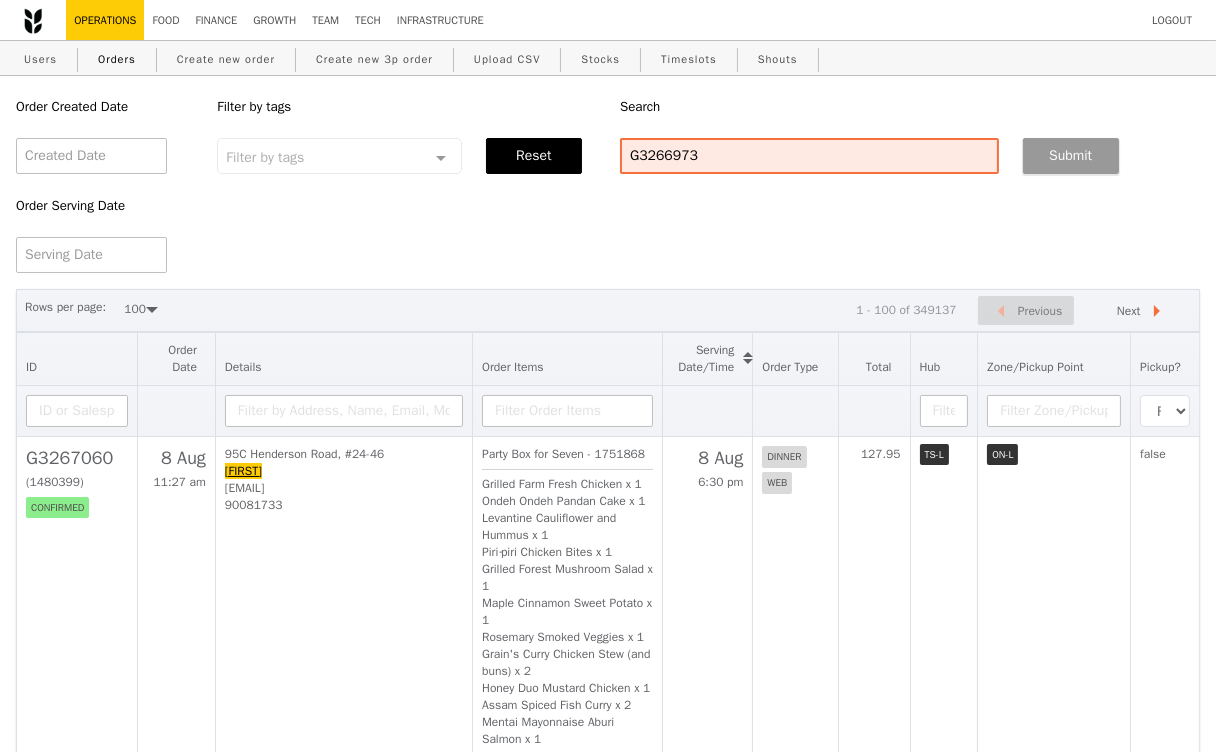 click on "Submit" at bounding box center (1071, 156) 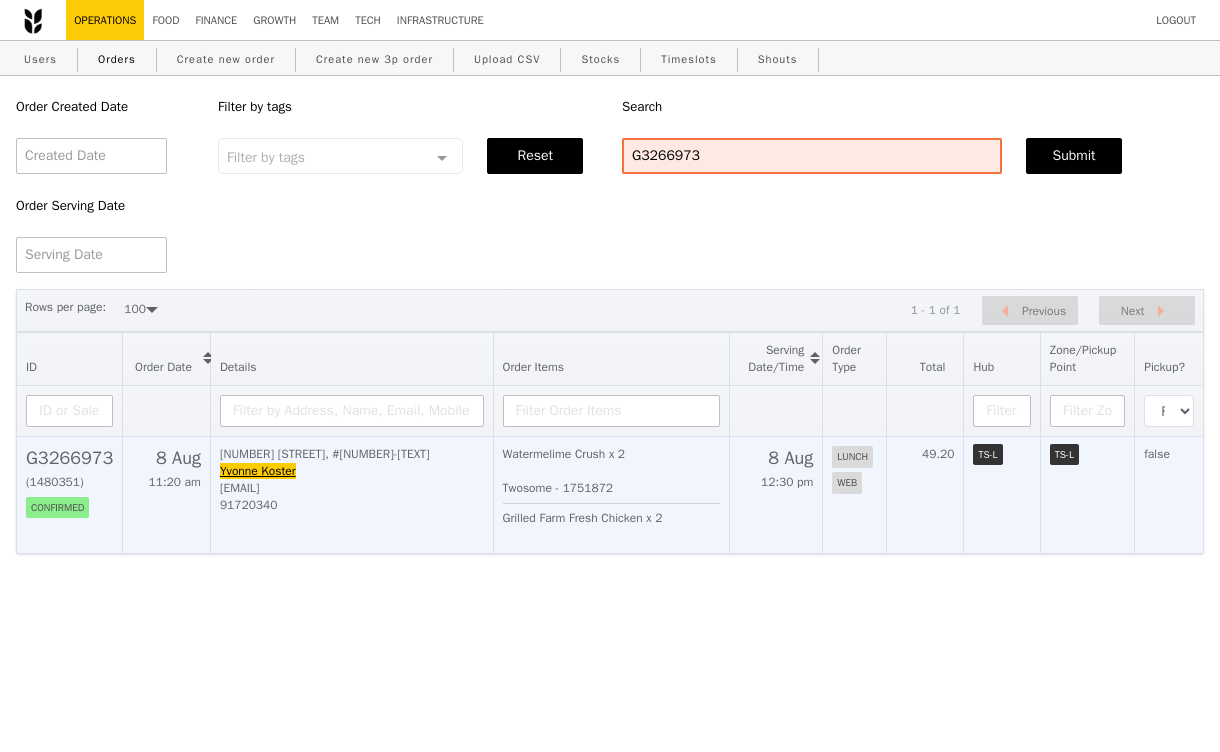 click on "[EMAIL]" at bounding box center [352, 488] 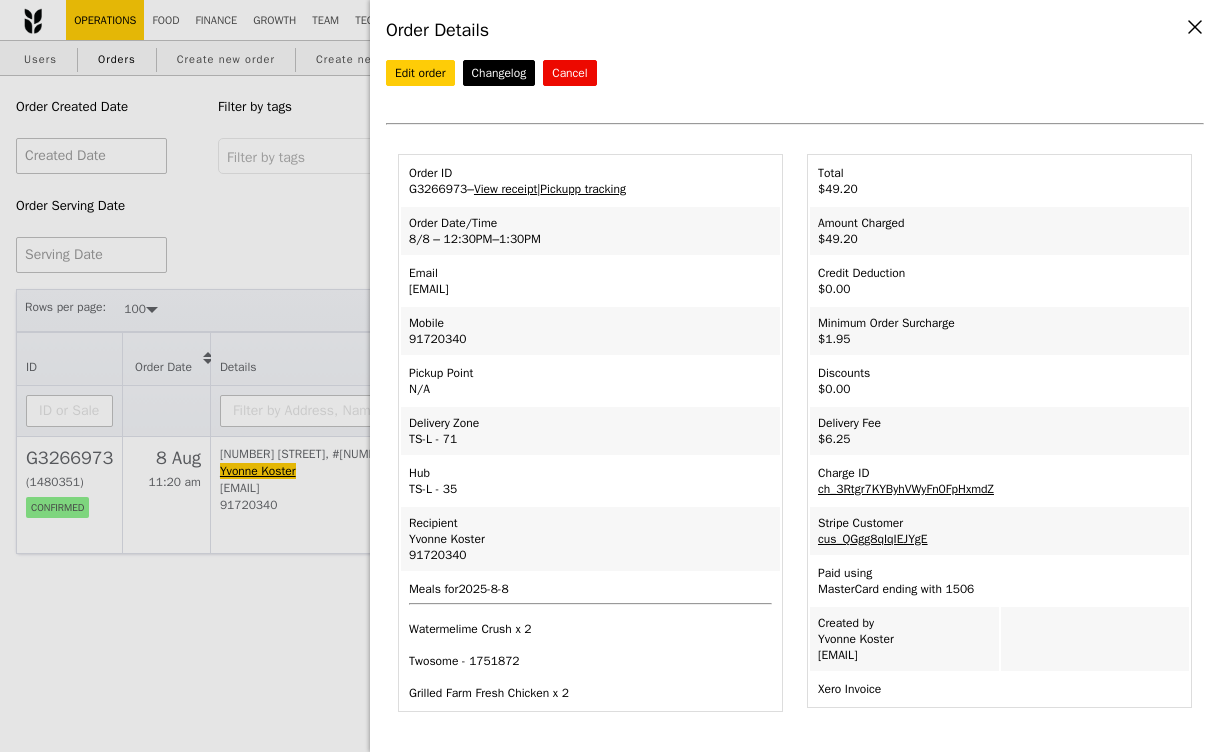 click on "Order Details
Edit order
Changelog
Cancel
Order ID
G3266973
–
View receipt
|
Pickupp tracking
Order Date/Time
8/8 – 12:30PM–1:30PM
Email
[EMAIL]
Mobile
[PHONE]
Pickup Point
N/A
Delivery Zone
[LOCATION]" at bounding box center [610, 376] 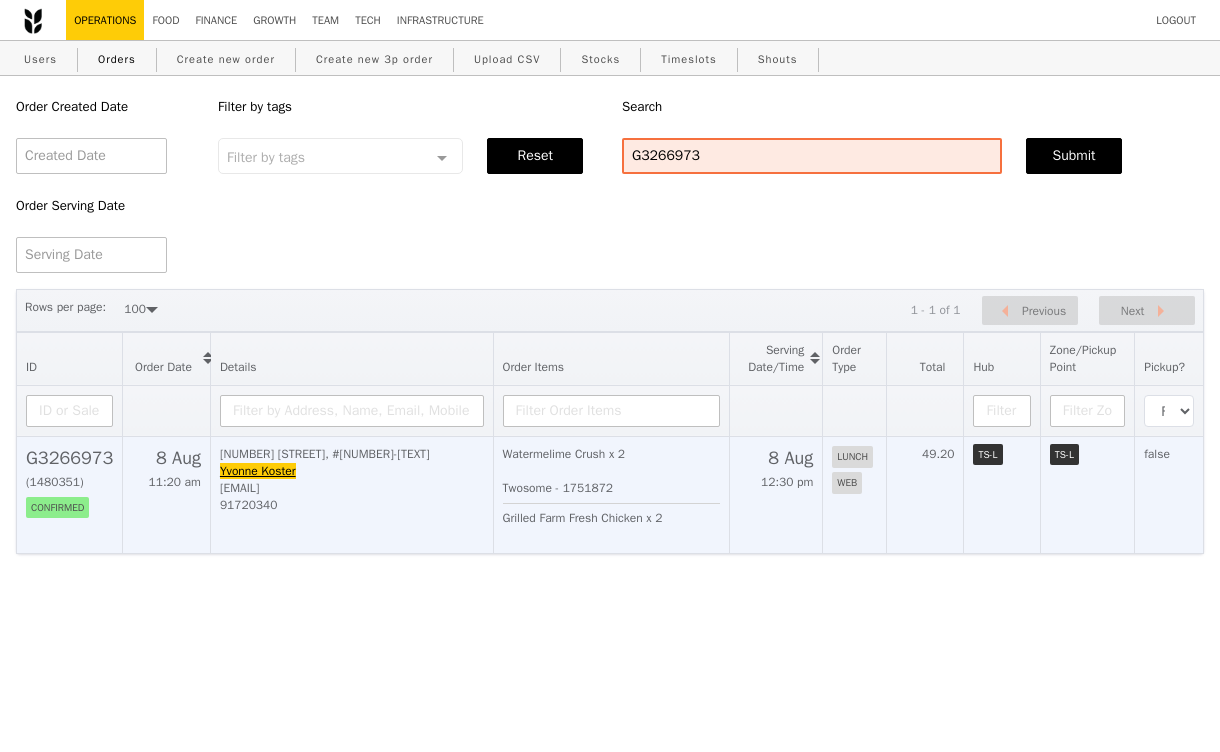 click on "[NUMBER] [STREET], #[NUMBER]-[NUMBER]
[FIRST] [LAST]
[EMAIL] [PHONE]" at bounding box center (351, 494) 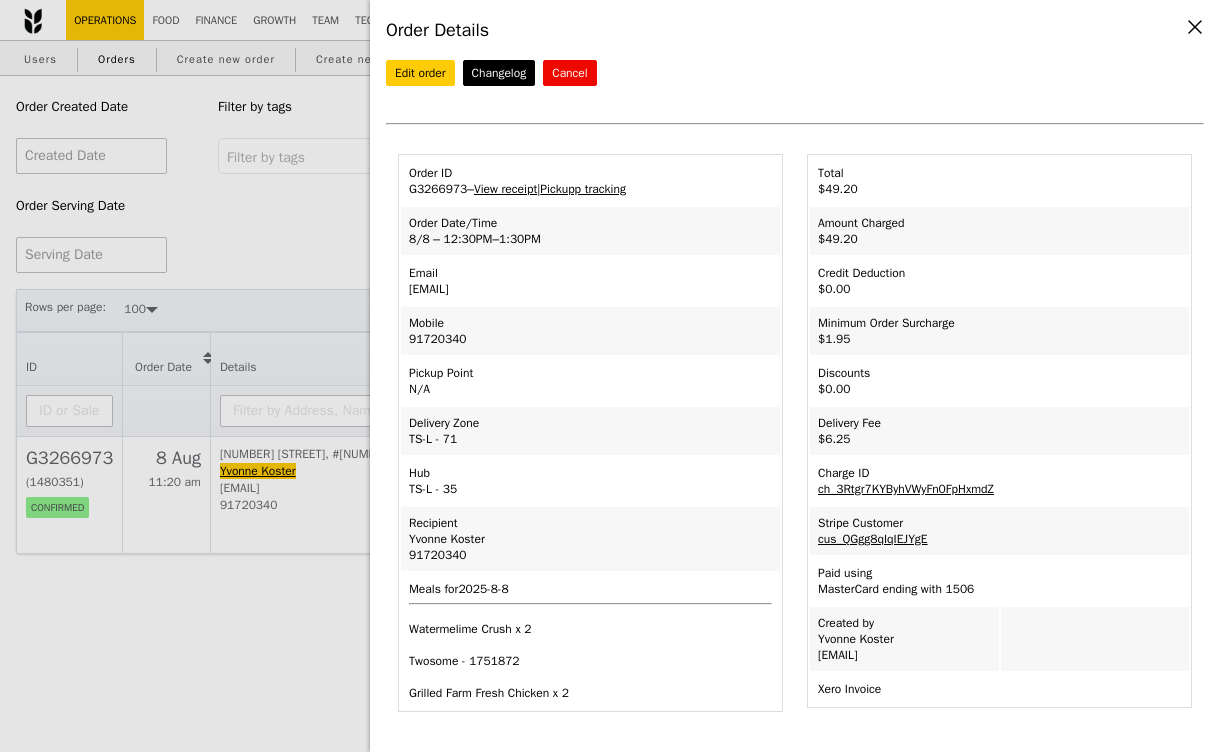click on "Order ID
G3266973
–
View receipt
|
Pickupp tracking" at bounding box center (590, 181) 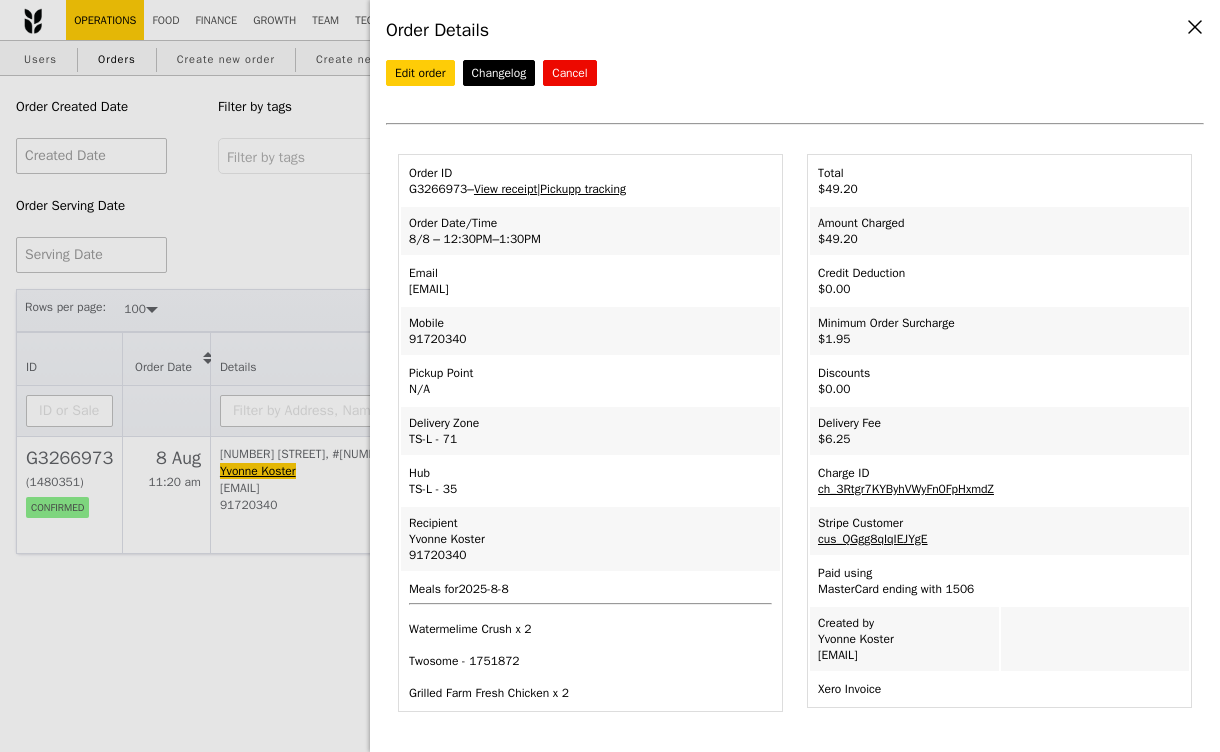 drag, startPoint x: 580, startPoint y: 276, endPoint x: 404, endPoint y: 279, distance: 176.02557 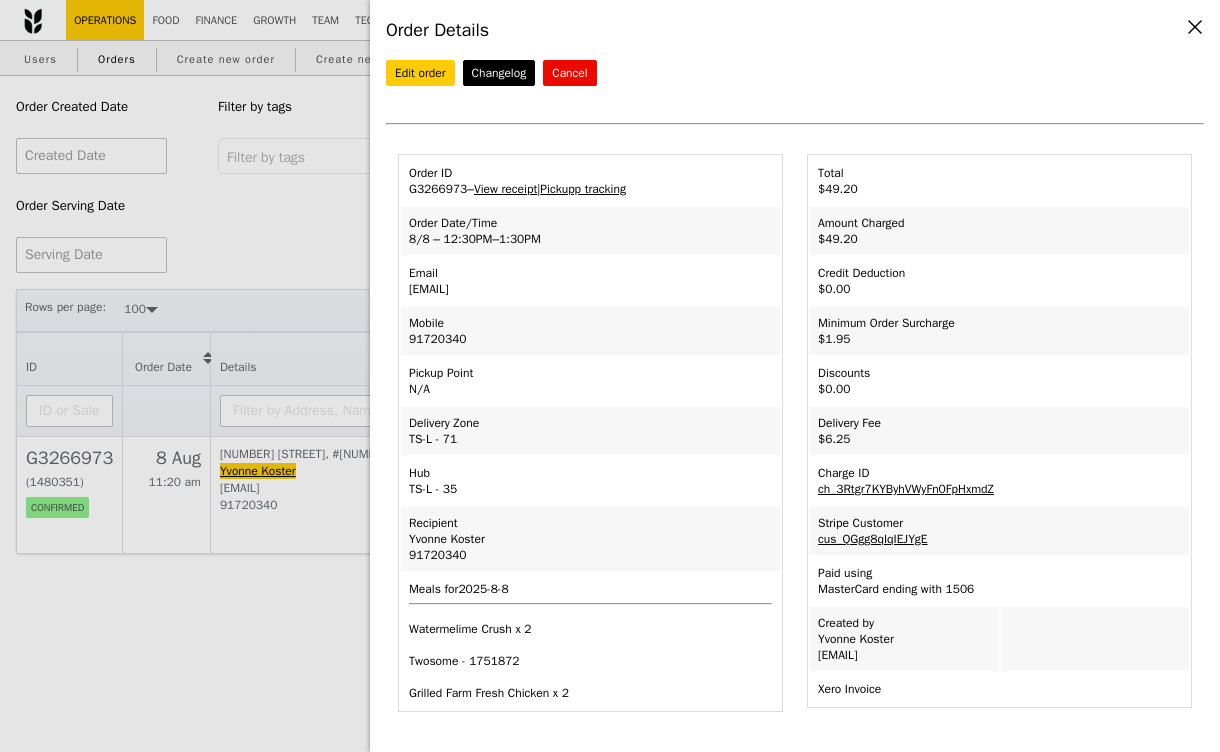 click on "Email
[EMAIL]" at bounding box center [590, 281] 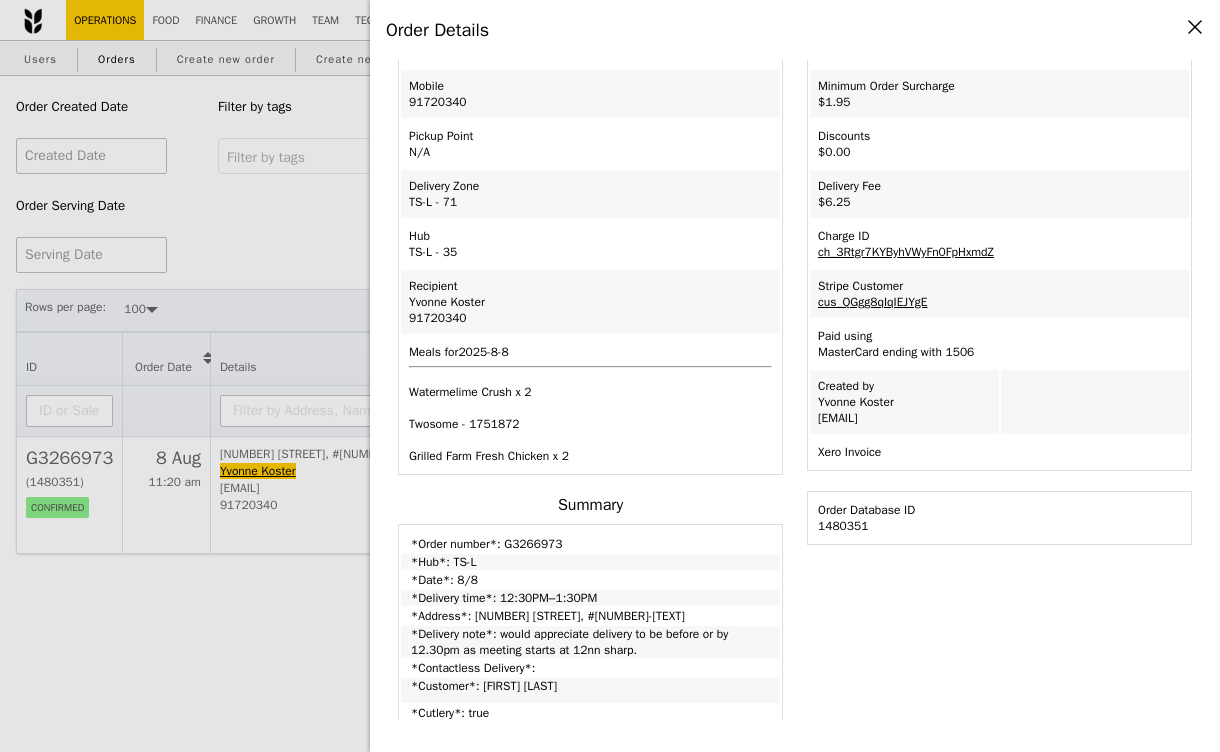 scroll, scrollTop: 242, scrollLeft: 0, axis: vertical 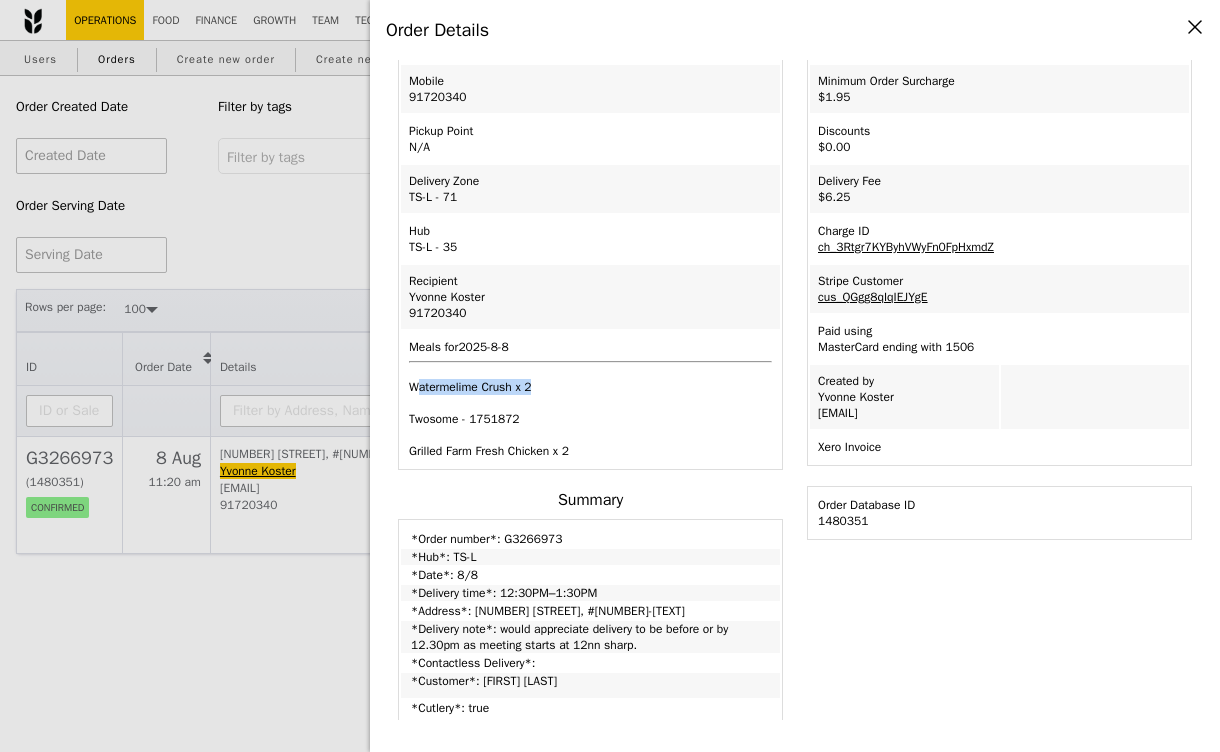 drag, startPoint x: 552, startPoint y: 373, endPoint x: 417, endPoint y: 372, distance: 135.00371 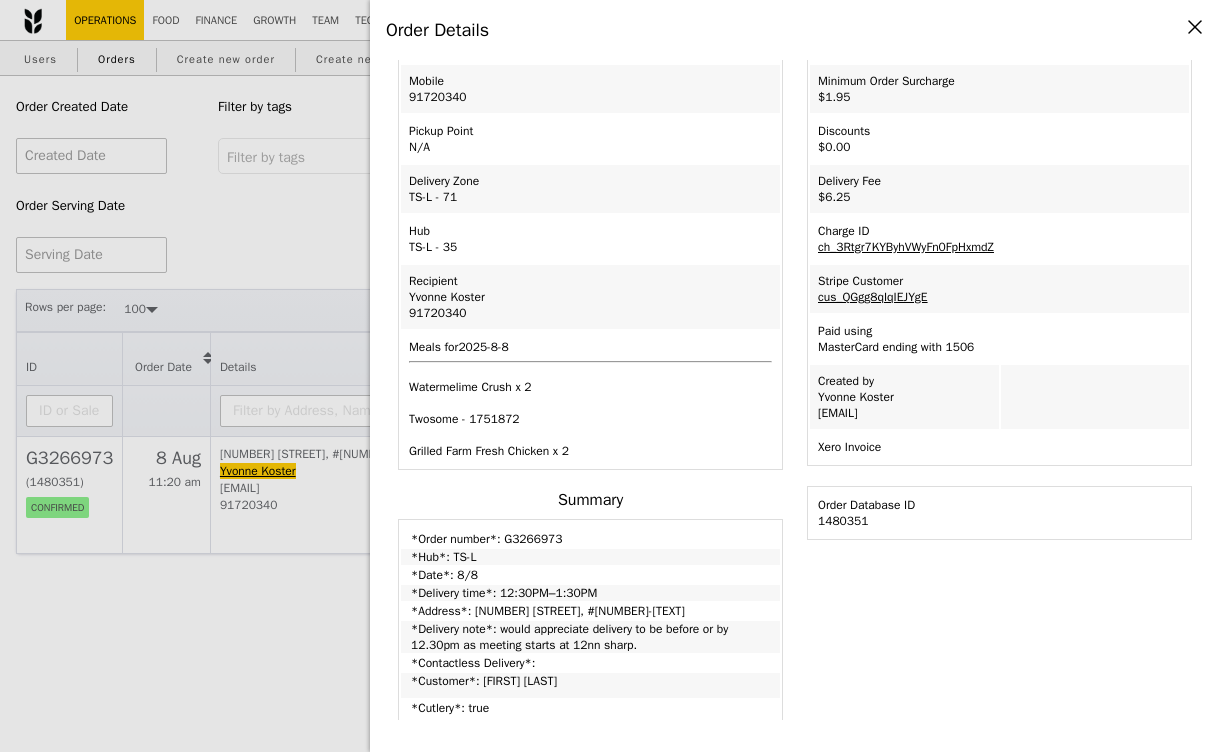 click on "Watermelime Crush x 2" at bounding box center (590, 387) 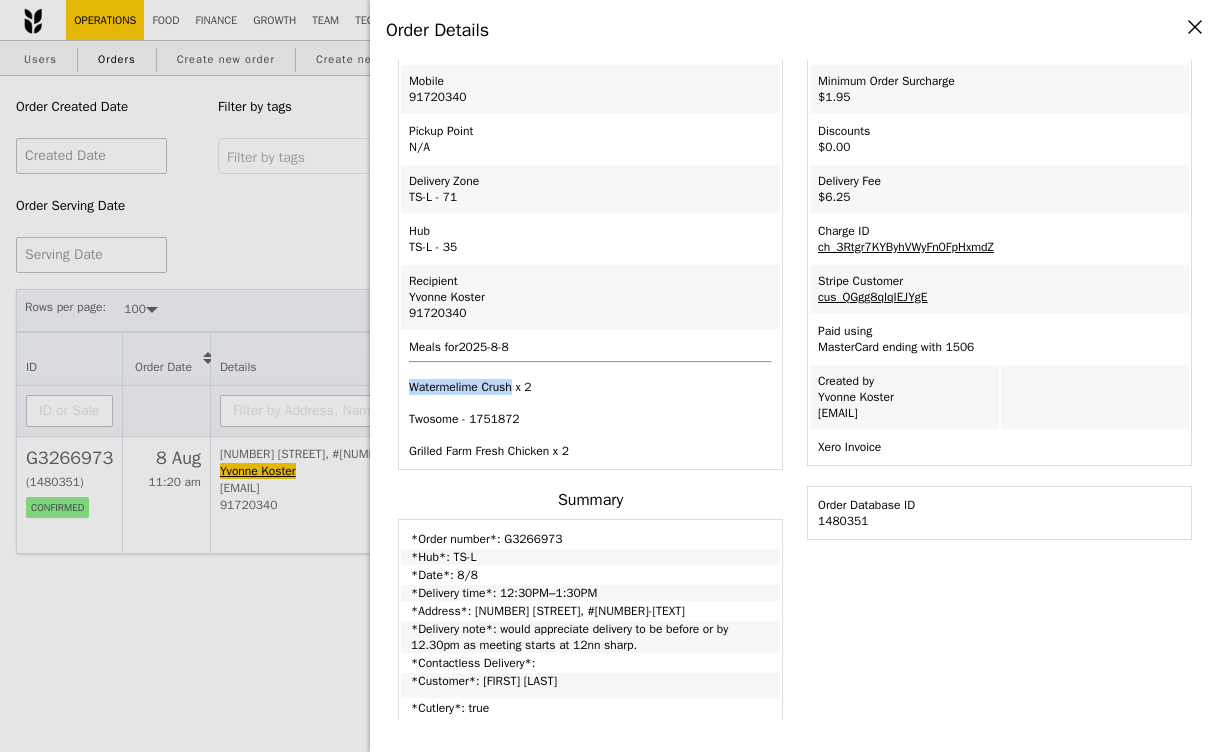 drag, startPoint x: 525, startPoint y: 376, endPoint x: 398, endPoint y: 376, distance: 127 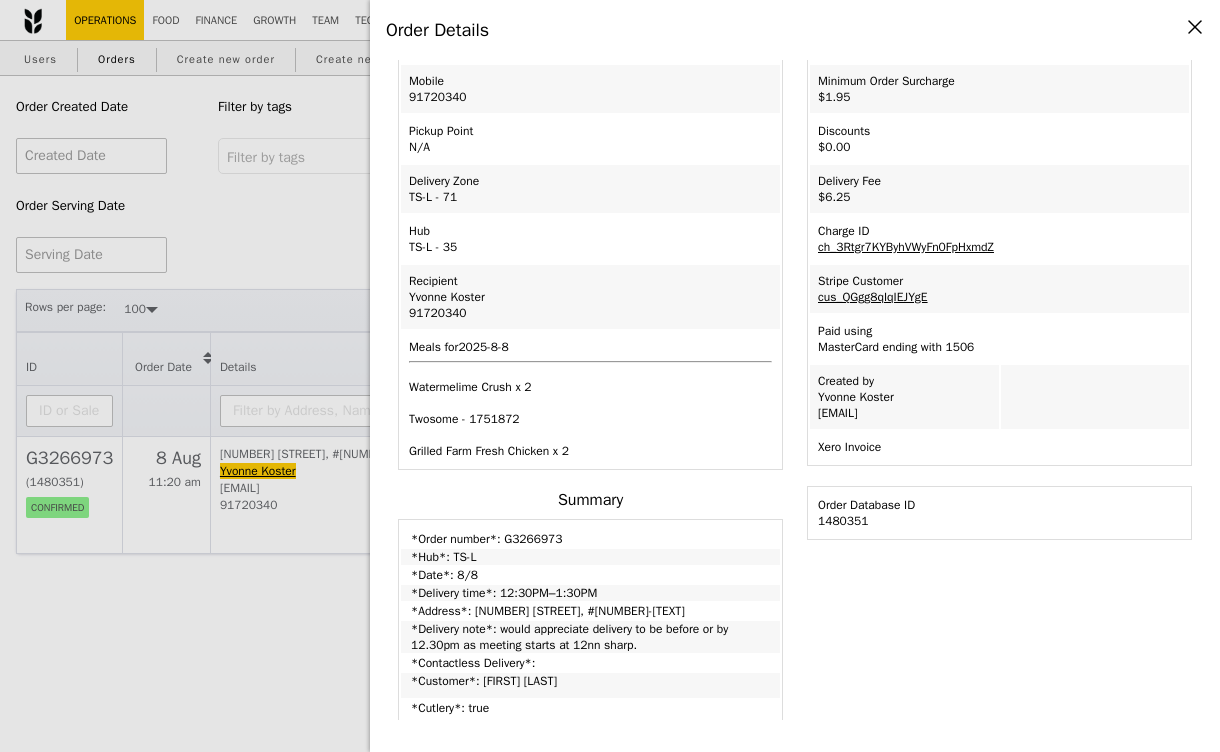 click at bounding box center [1095, 397] 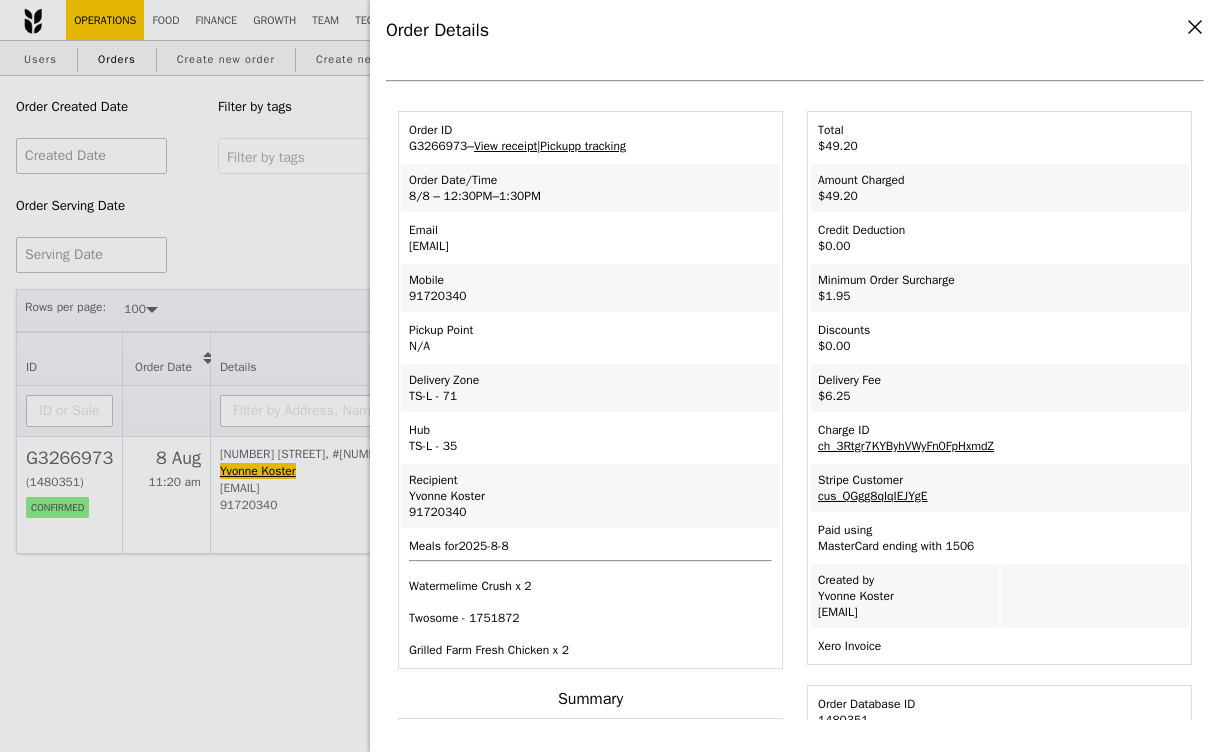 scroll, scrollTop: 0, scrollLeft: 0, axis: both 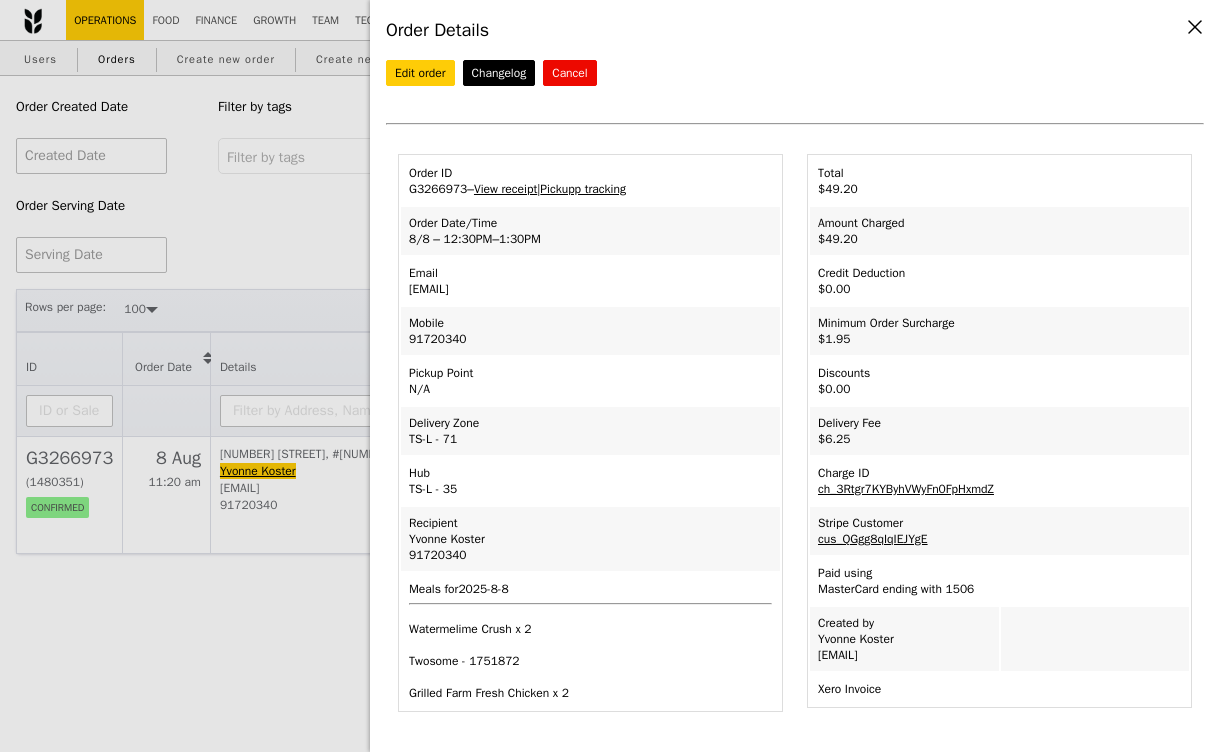 drag, startPoint x: 591, startPoint y: 283, endPoint x: 397, endPoint y: 282, distance: 194.00258 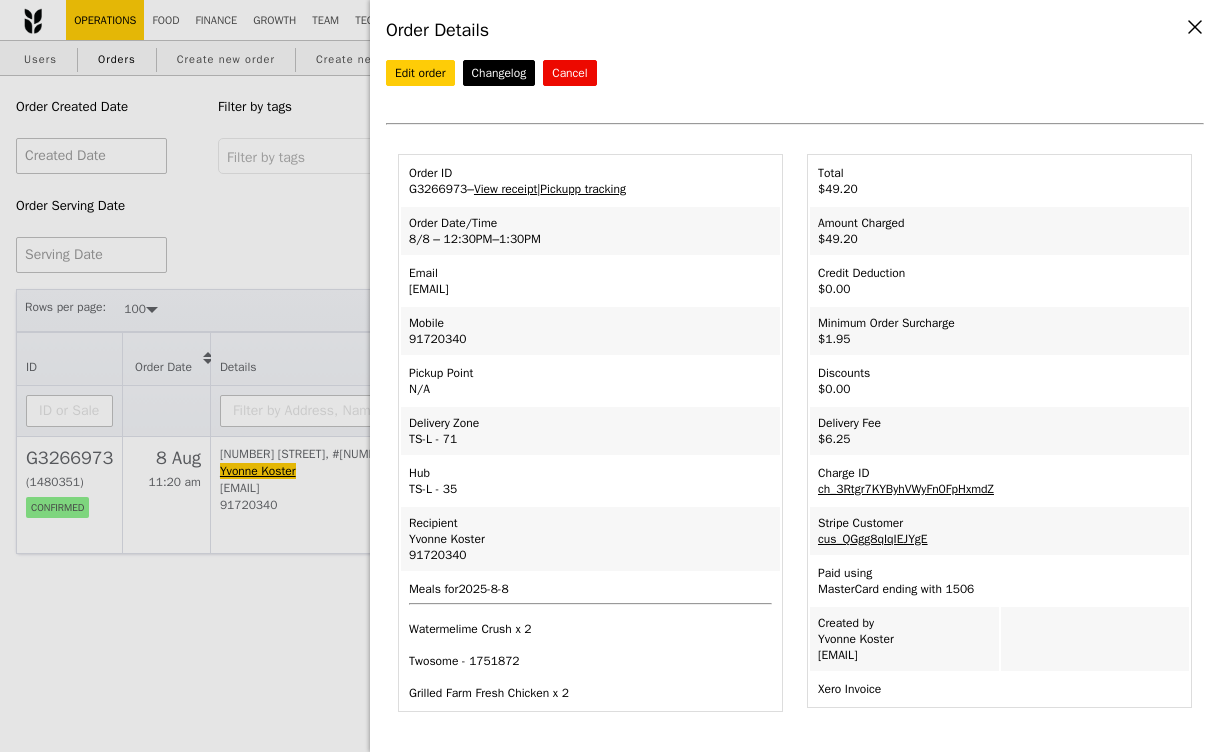 click on "Order ID
G3266973
–
View receipt
|
Pickupp tracking
Order Date/Time
8/8 – 12:30PM–1:30PM
Email
[EMAIL]
Mobile
[PHONE]
Pickup Point
N/A
Delivery Zone
TS-L - 71
Hub
Twosome - 1751872" at bounding box center [590, 433] 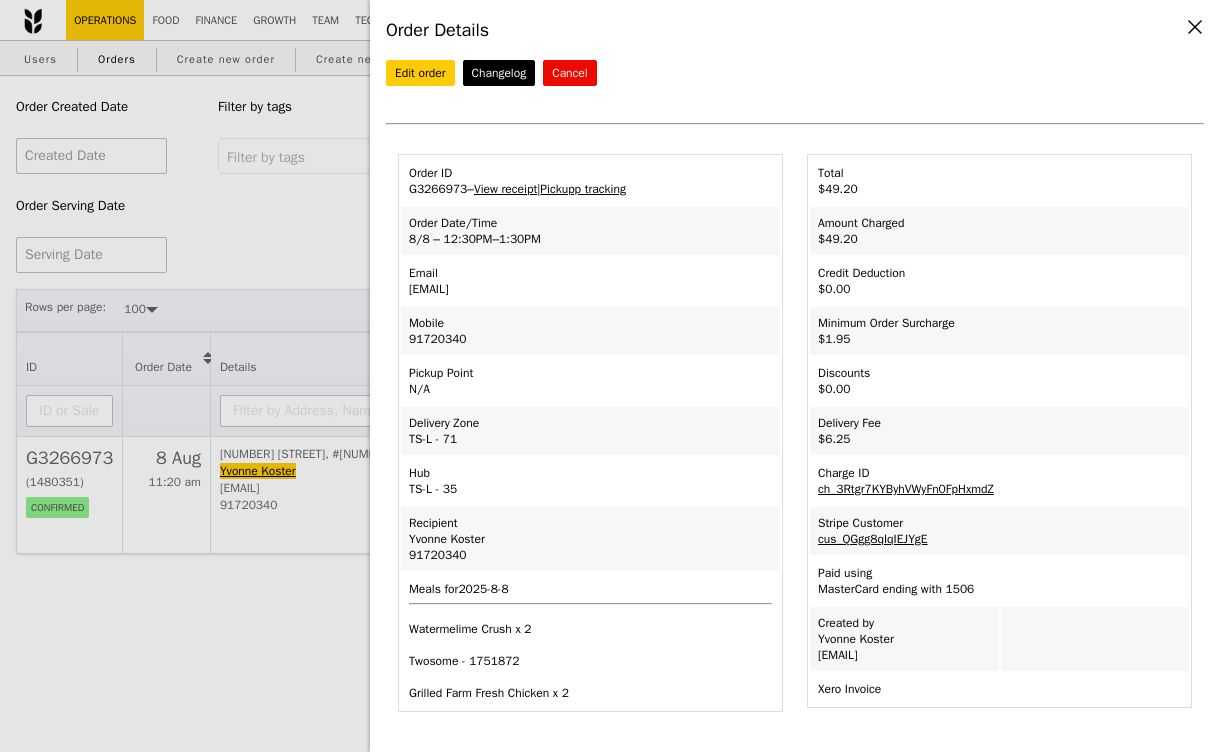 drag, startPoint x: 582, startPoint y: 281, endPoint x: 398, endPoint y: 283, distance: 184.01086 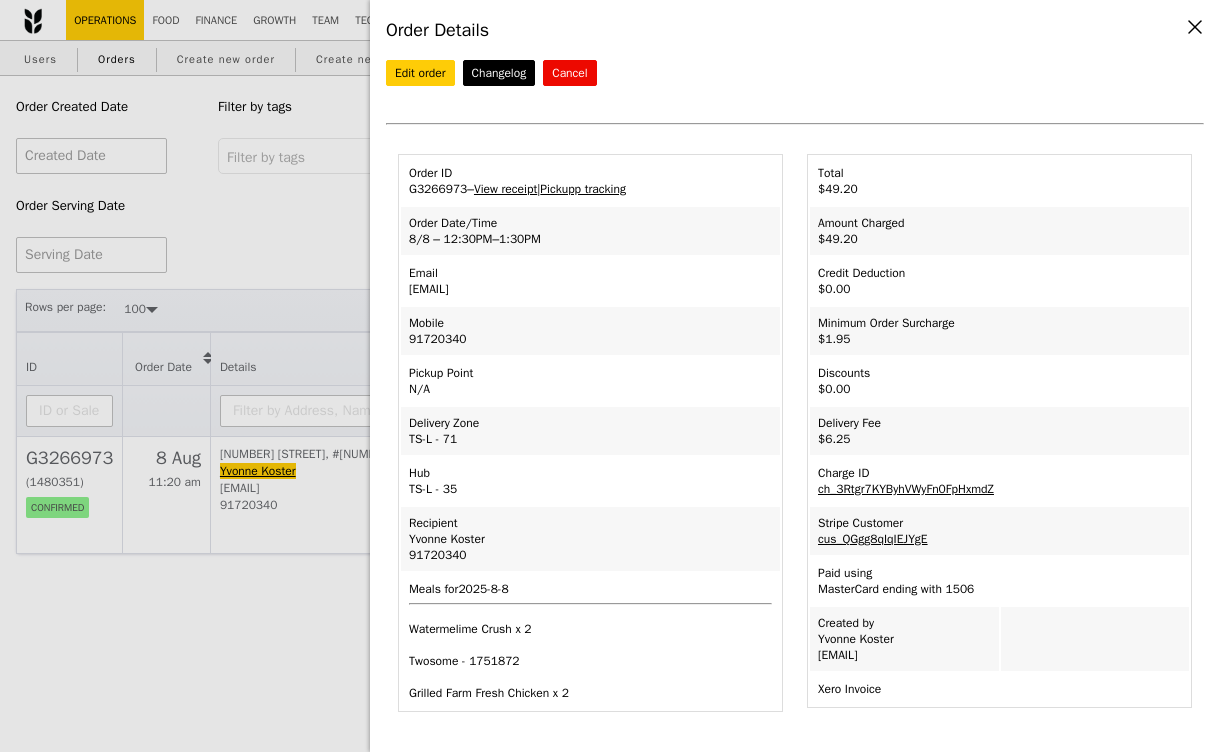 click on "Order ID
G3266973
–
View receipt
|
Pickupp tracking
Order Date/Time
8/8 – 12:30PM–1:30PM
Email
[EMAIL]
Mobile
[PHONE]
Pickup Point
N/A
Delivery Zone
TS-L - 71
Hub
Twosome - 1751872" at bounding box center [590, 433] 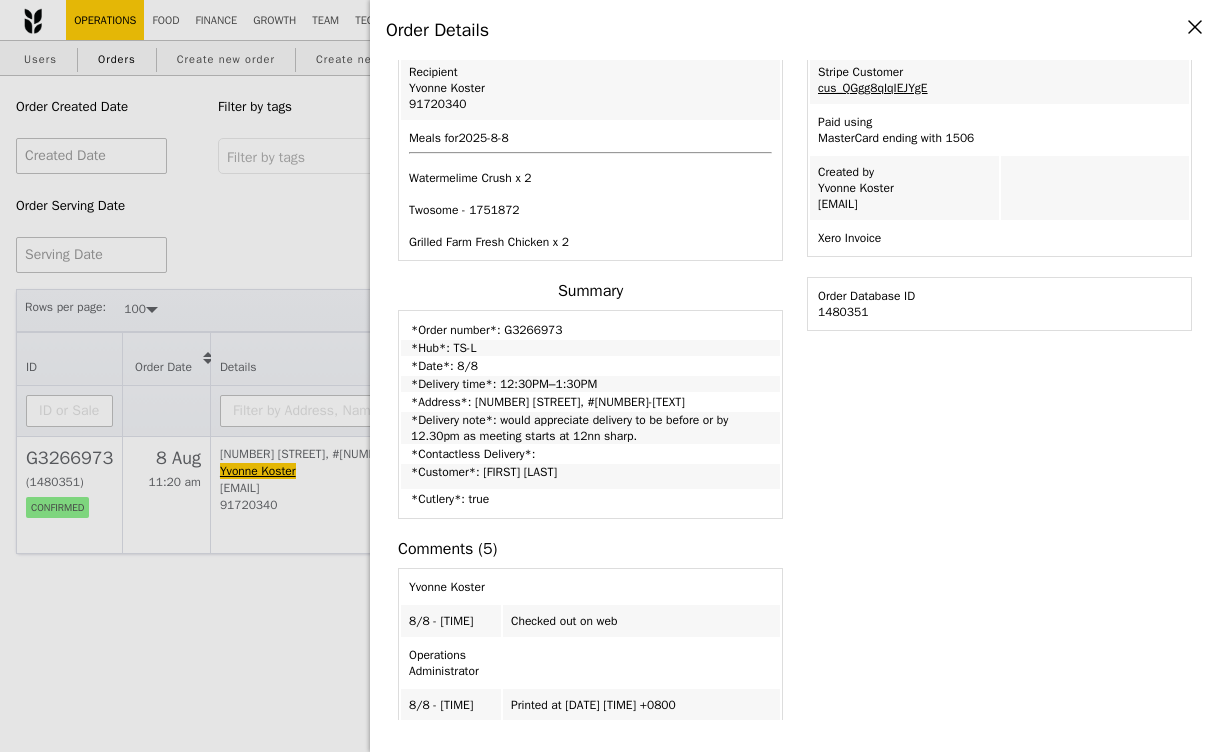 scroll, scrollTop: 445, scrollLeft: 0, axis: vertical 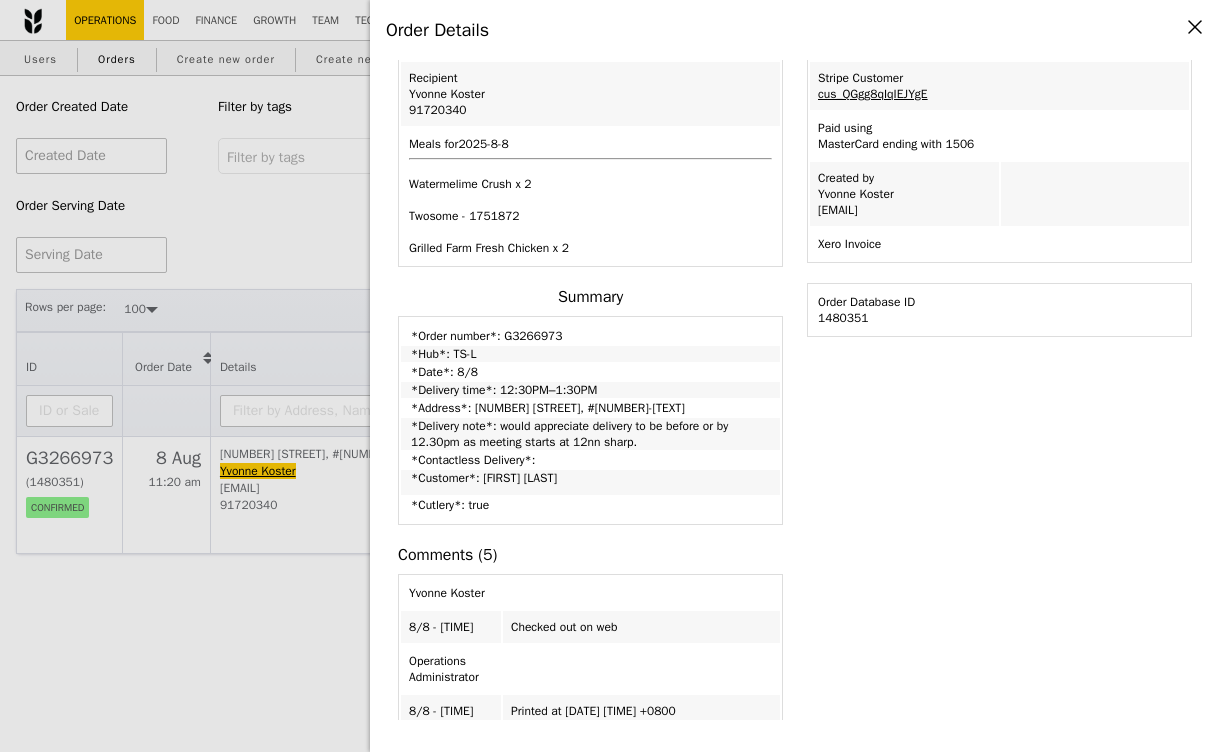 click on "Order Details
Edit order
Changelog
Cancel
Order ID
G3266973
–
View receipt
|
Pickupp tracking
Order Date/Time
8/8 – 12:30PM–1:30PM
Email
[EMAIL]
Mobile
[PHONE]
Pickup Point
N/A
Delivery Zone
[LOCATION]" at bounding box center [610, 376] 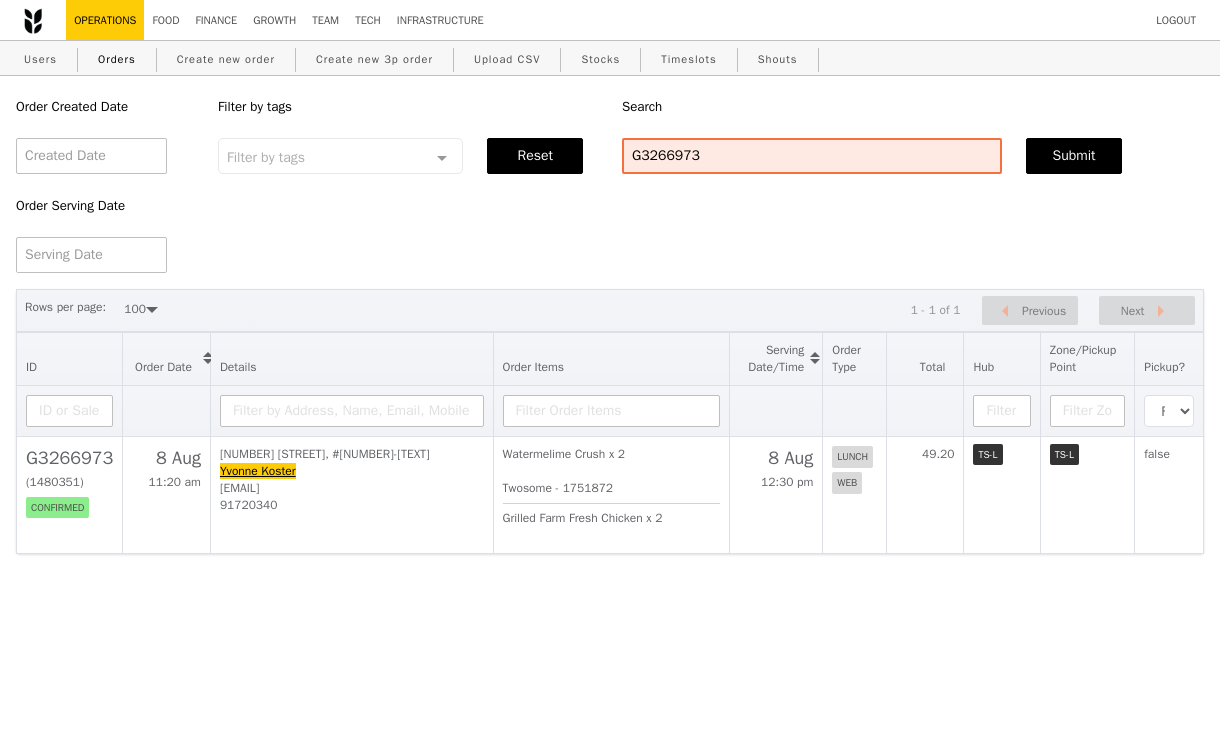 scroll, scrollTop: 591, scrollLeft: 0, axis: vertical 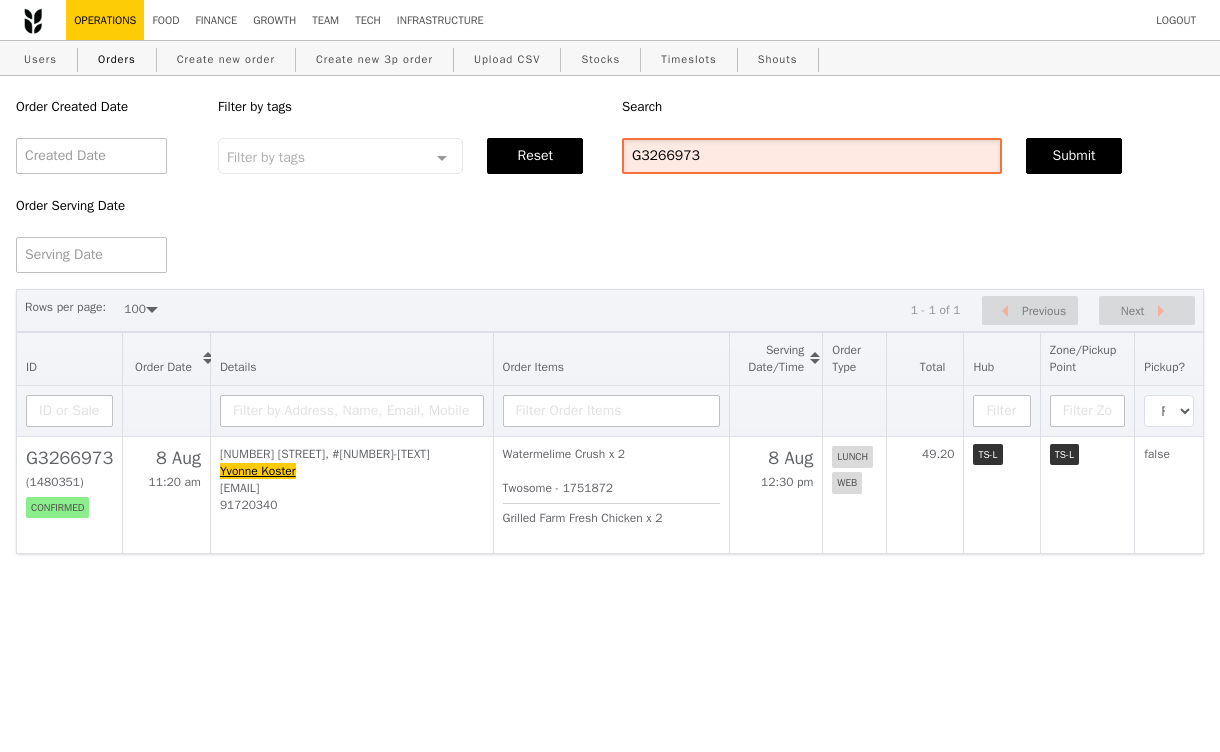 click on "G3266973" at bounding box center (812, 156) 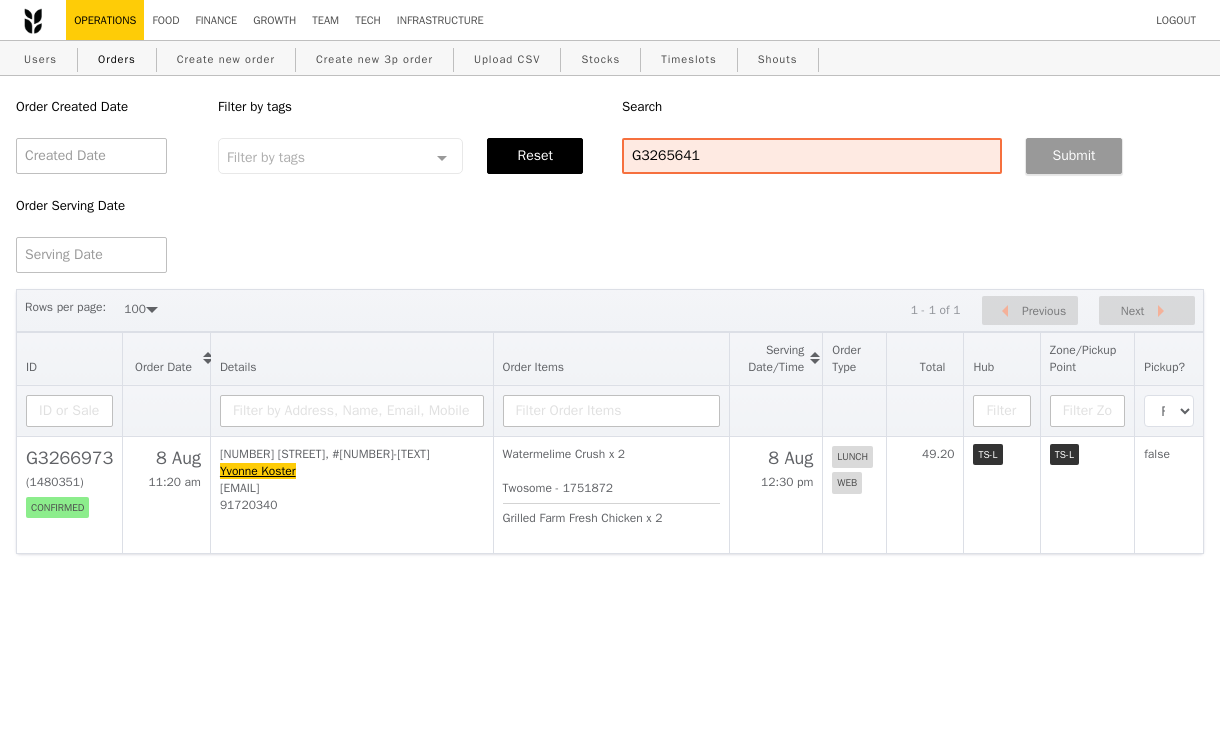 click on "Submit" at bounding box center [1074, 156] 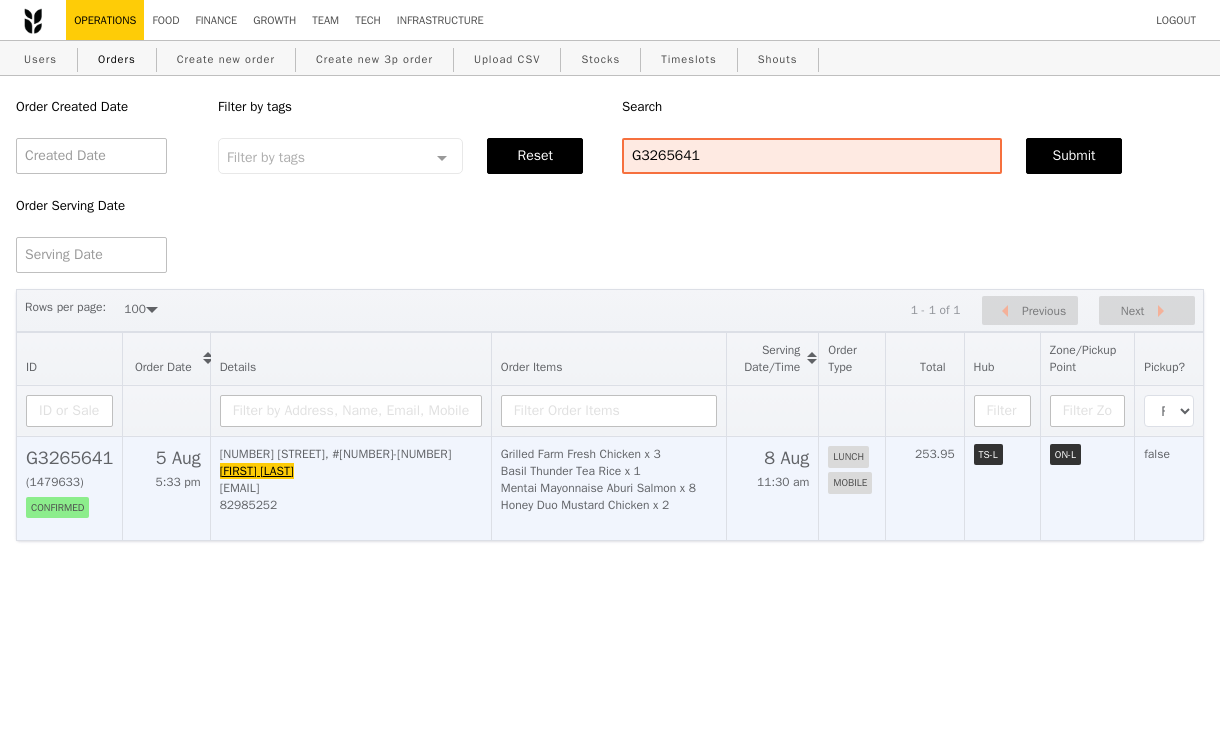 click on "[EMAIL]" at bounding box center [351, 488] 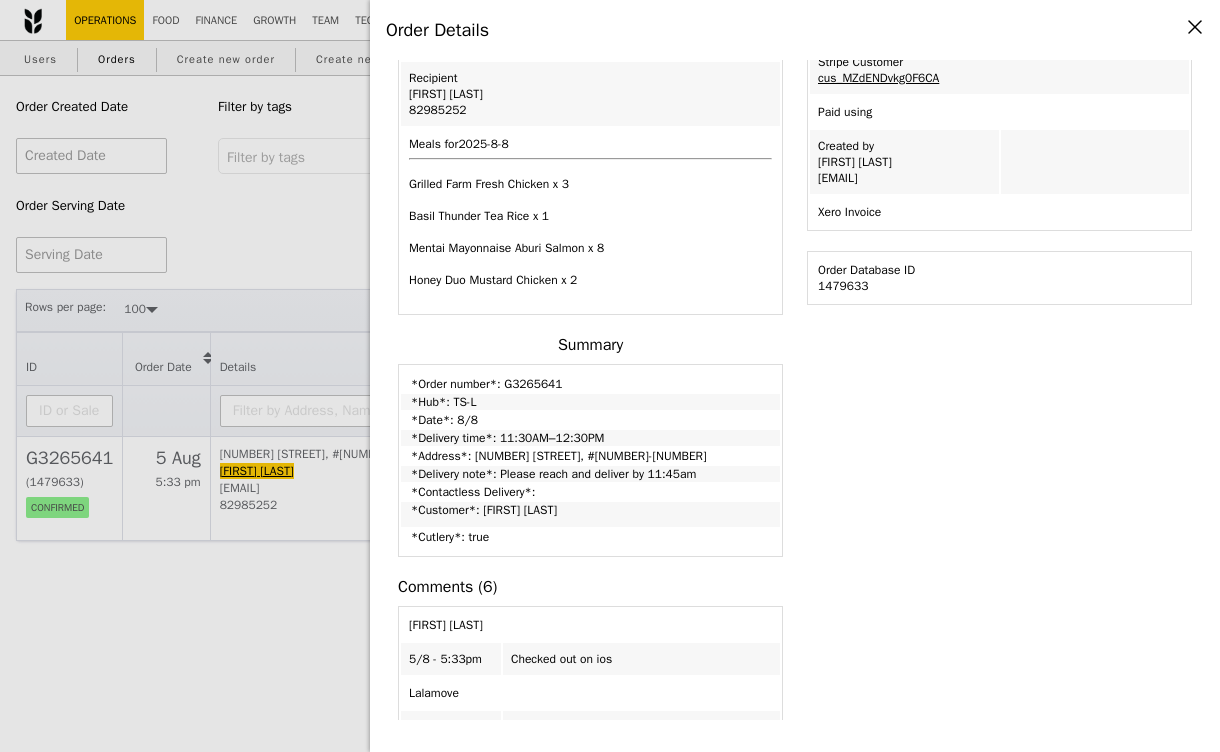 scroll, scrollTop: 0, scrollLeft: 0, axis: both 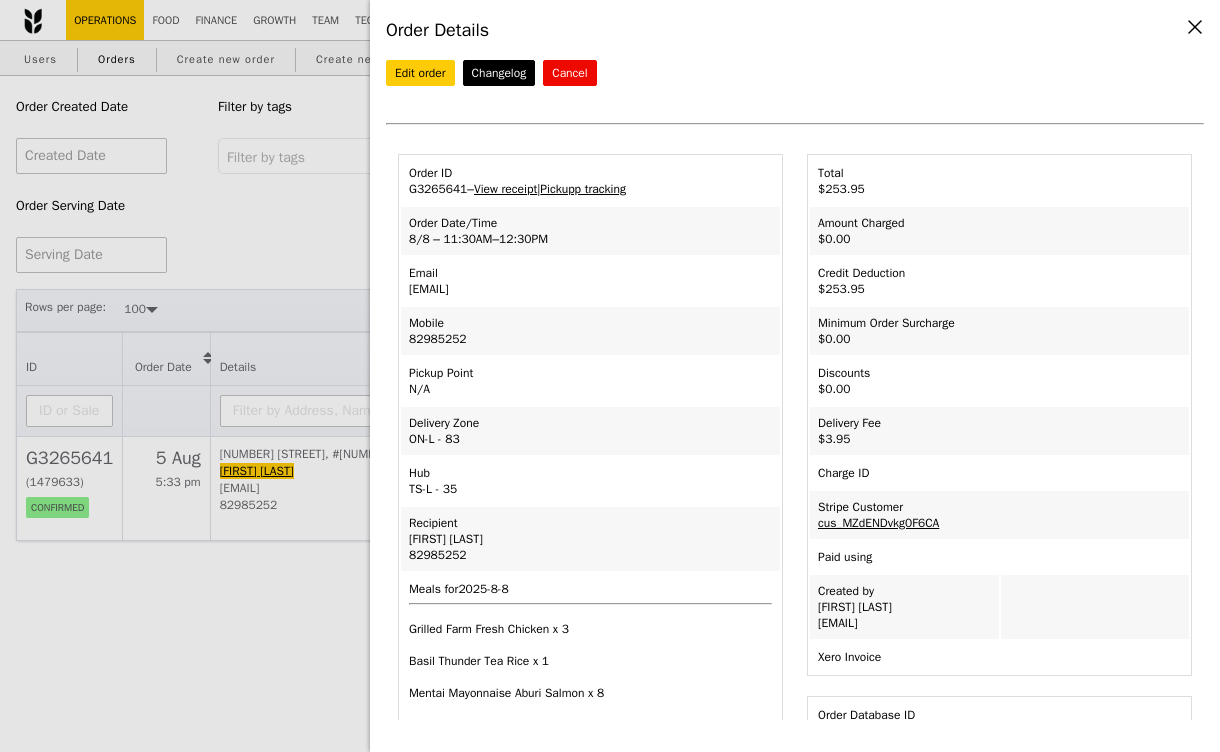 click on "Pickupp tracking" at bounding box center (583, 189) 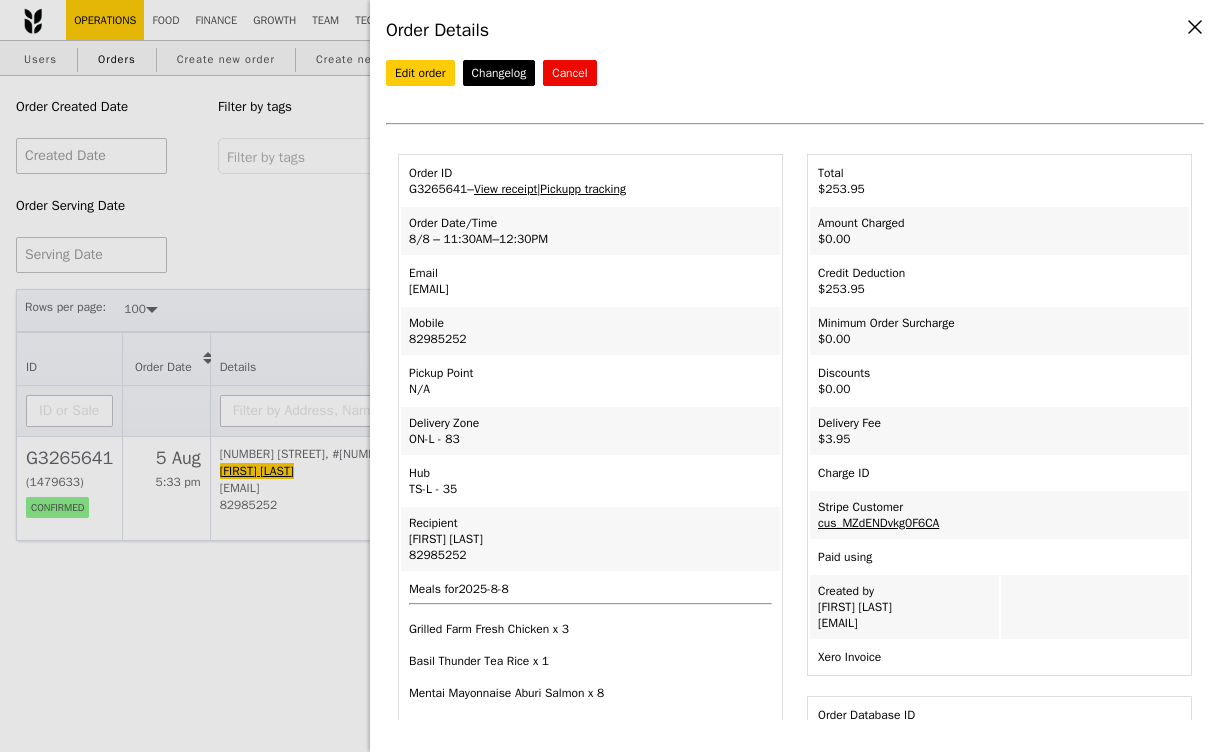 click on "Order Details
Edit order
Changelog
Cancel
Order ID
G3265641
–
View receipt
|
Pickupp tracking
Order Date/Time
8/8 – 11:30AM–12:30PM
Email
[EMAIL]
Mobile
[PHONE]
Pickup Point
N/A
Delivery Zone
[LOCATION]" at bounding box center (610, 376) 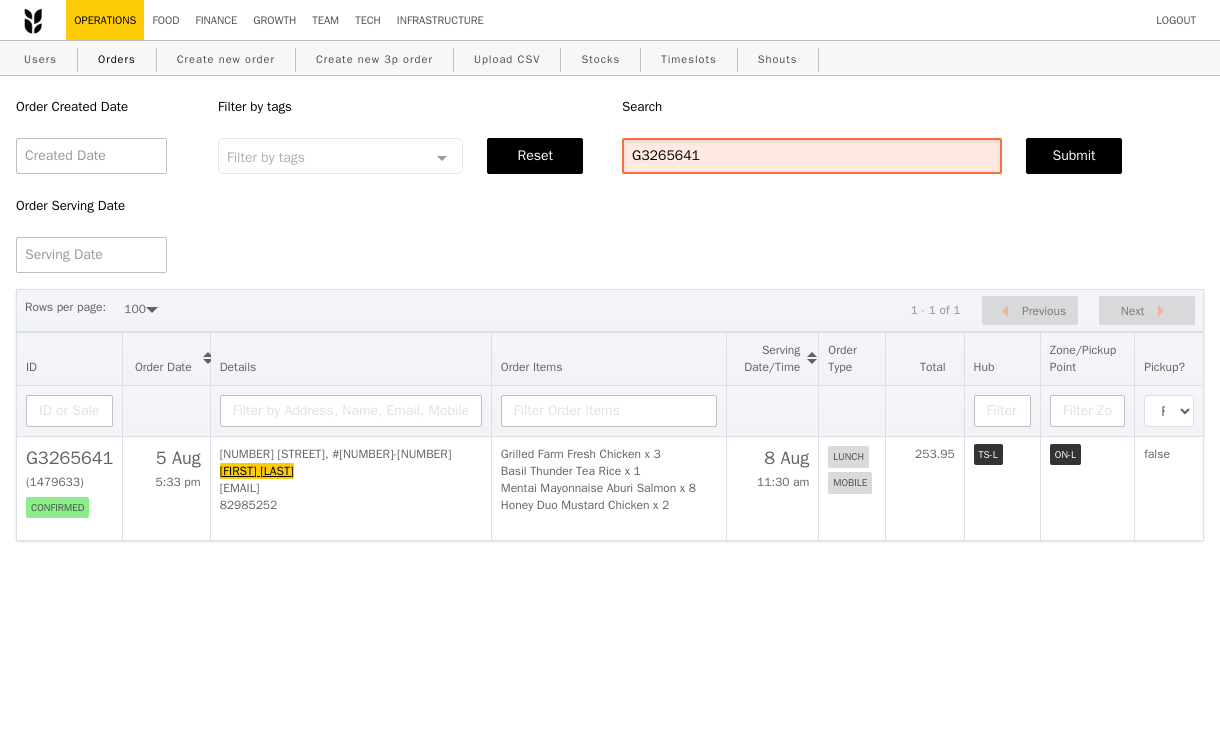 click on "G3265641" at bounding box center (812, 156) 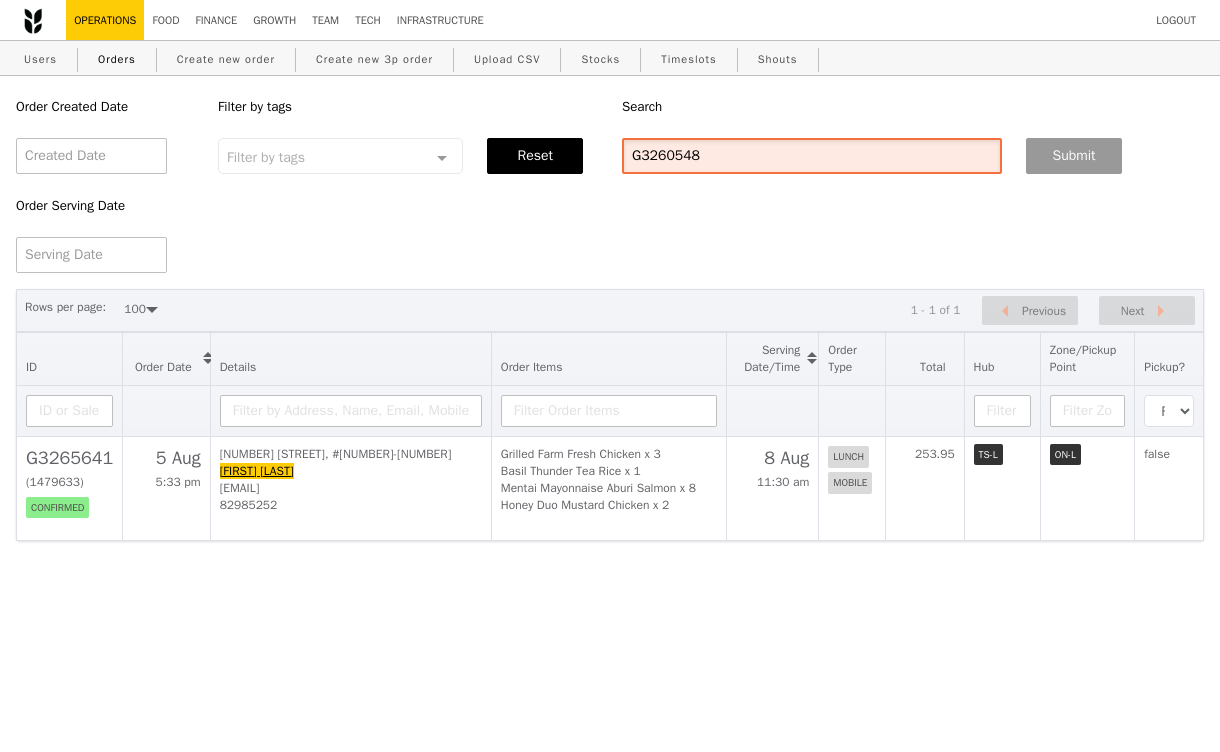 type on "G3260548" 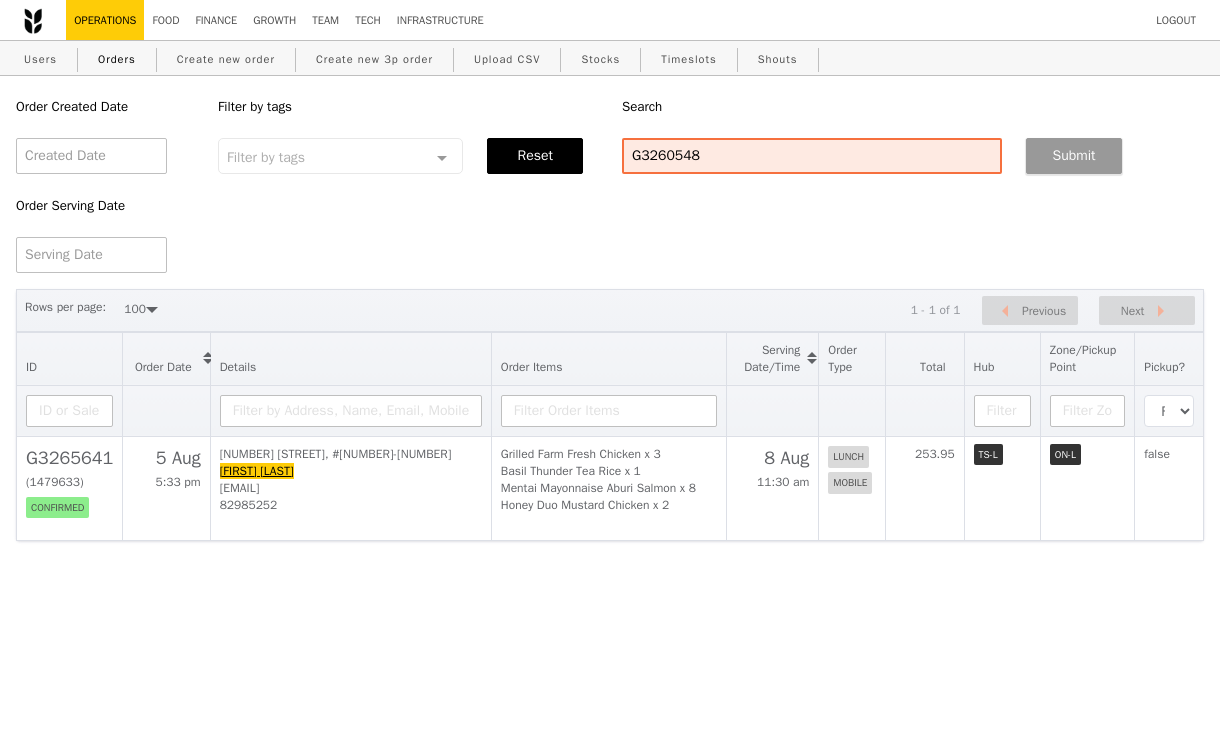 click on "Submit" at bounding box center [1074, 156] 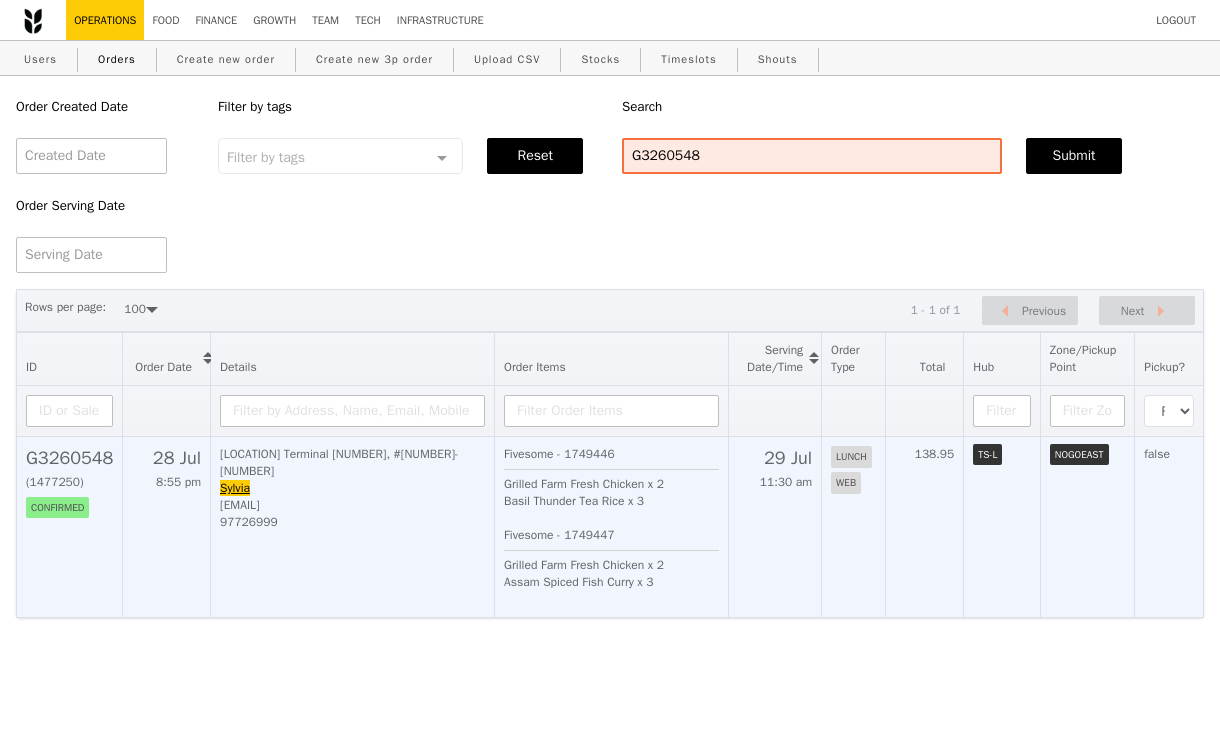 click on "[LOCATION] [NUMBER], #[NUMBER]-[TEXT]
[FIRST]
[EMAIL] [PHONE]" at bounding box center [353, 526] 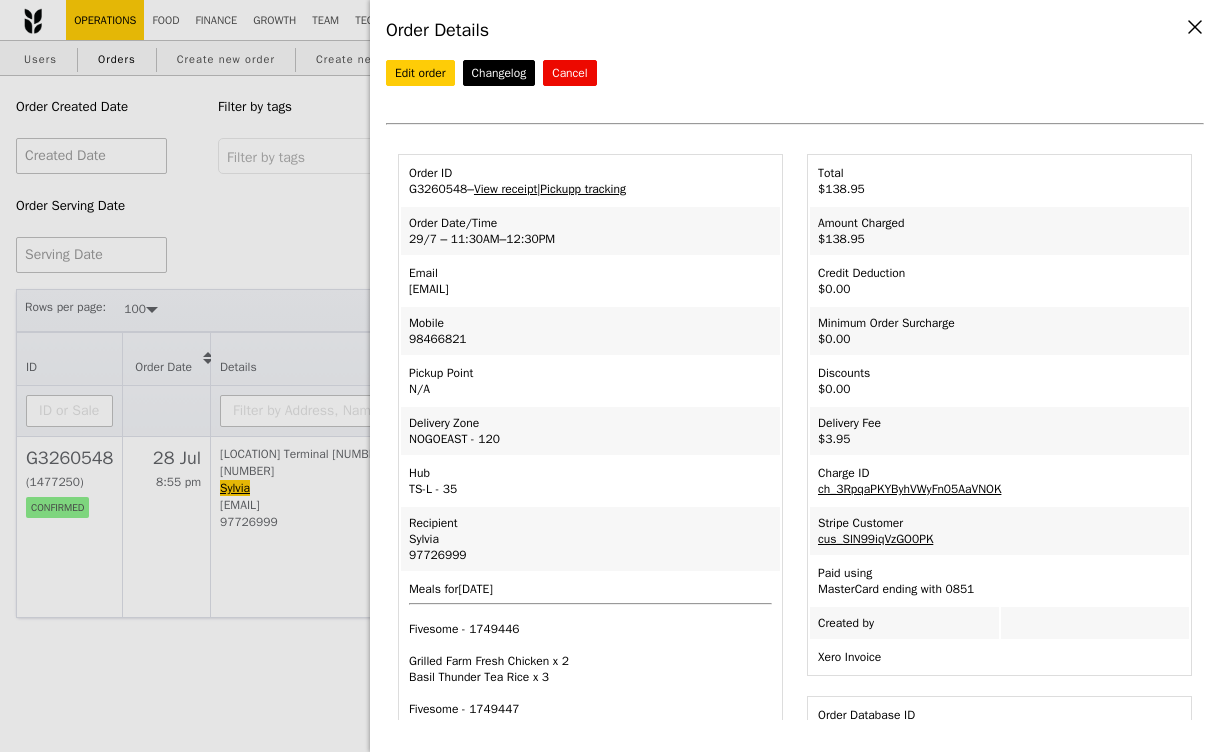 click on "Pickupp tracking" at bounding box center [583, 189] 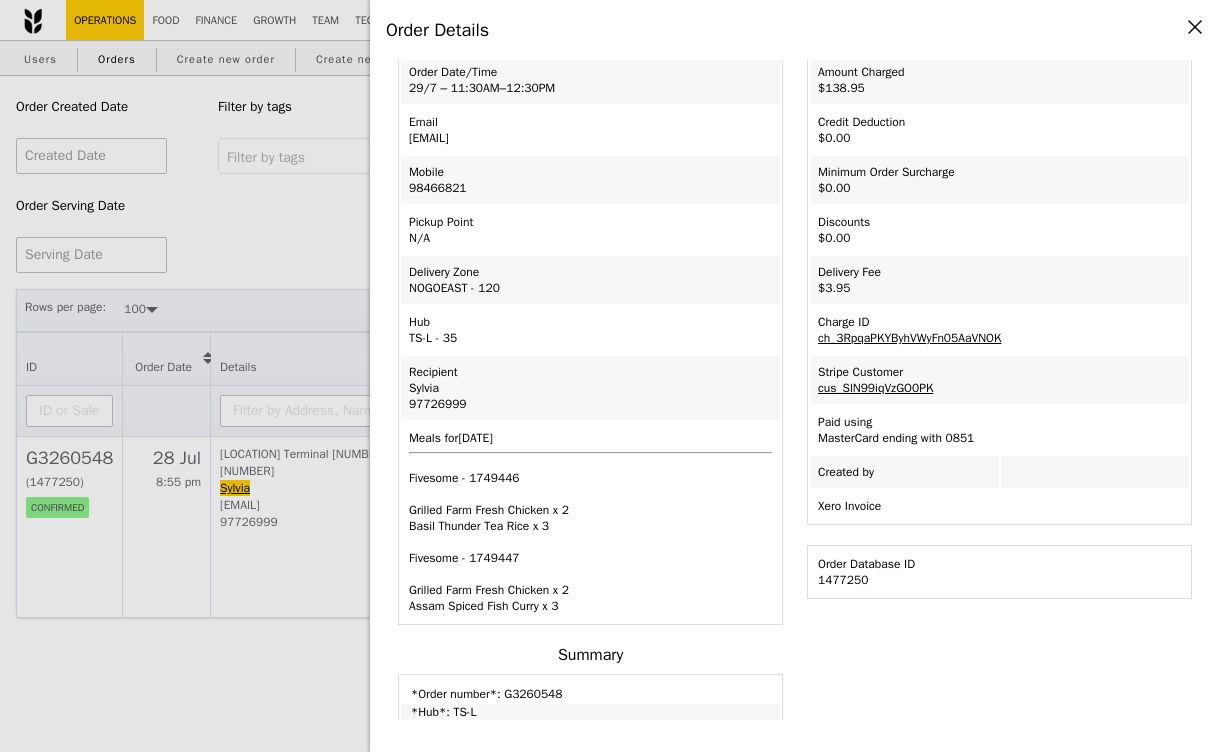 scroll, scrollTop: 0, scrollLeft: 0, axis: both 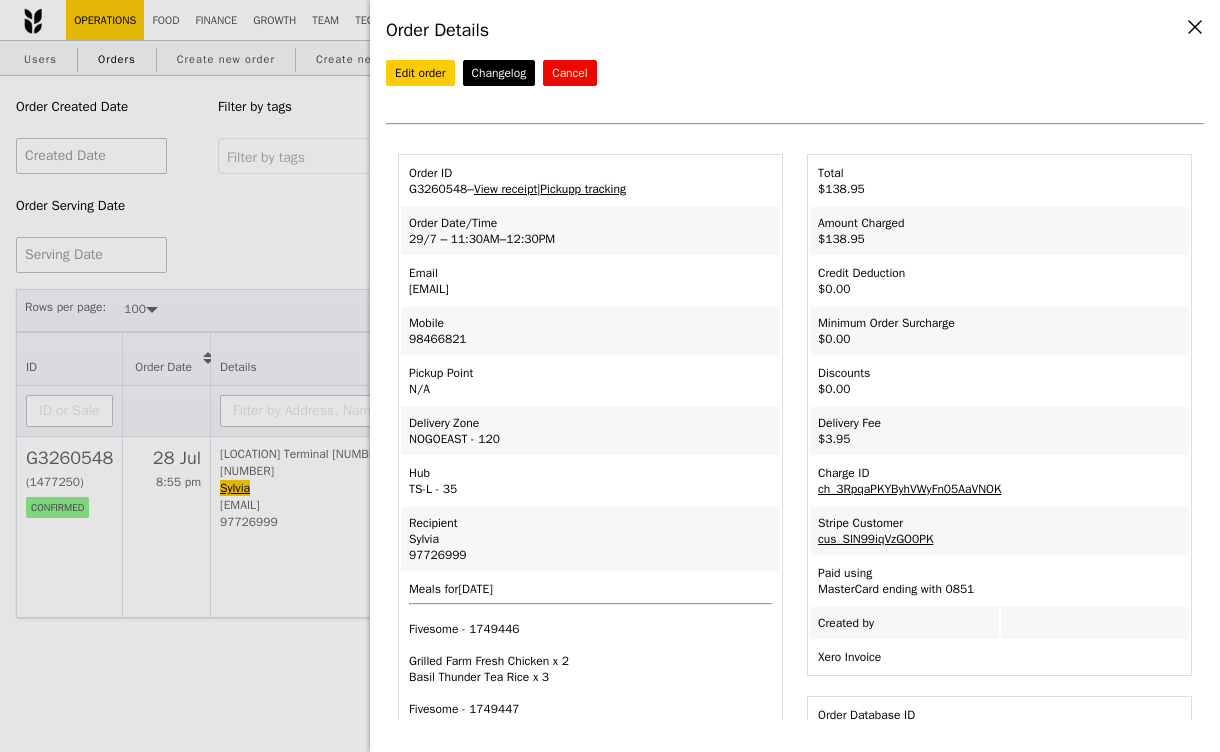 click on "Pickupp tracking" at bounding box center [583, 189] 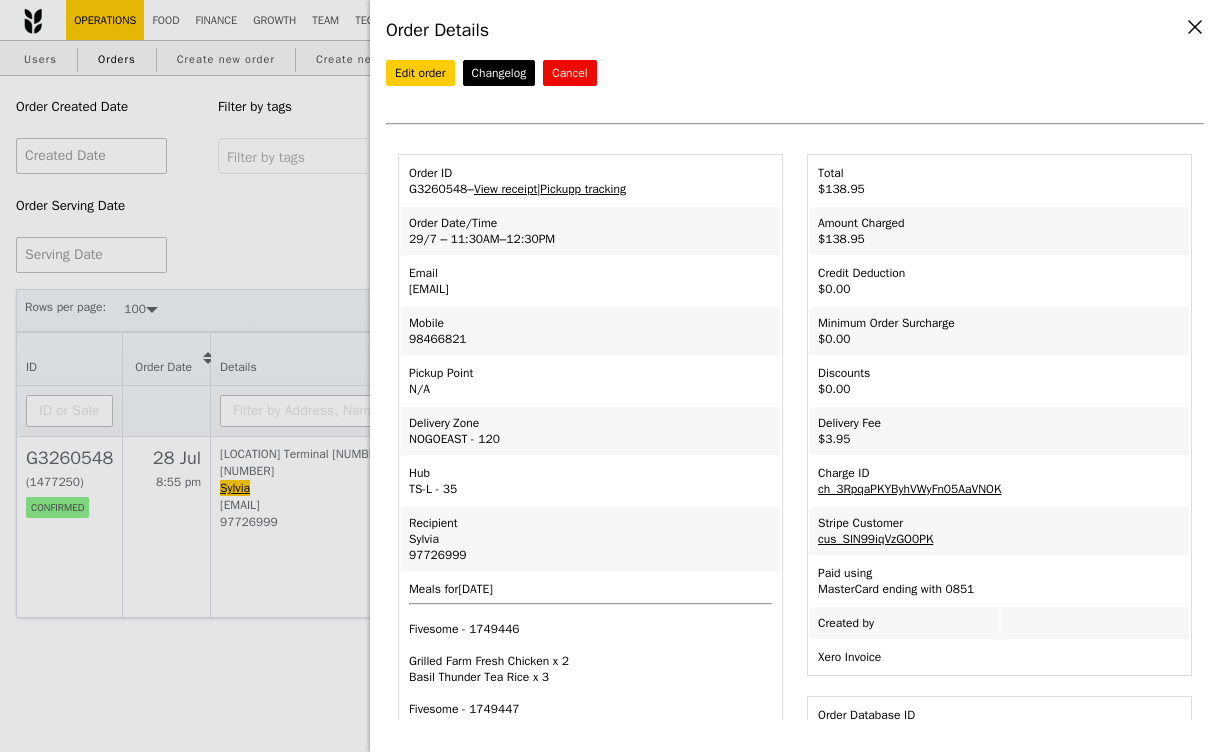 click on "Order ID
G3260548
–
View receipt
|
Pickupp tracking" at bounding box center (590, 181) 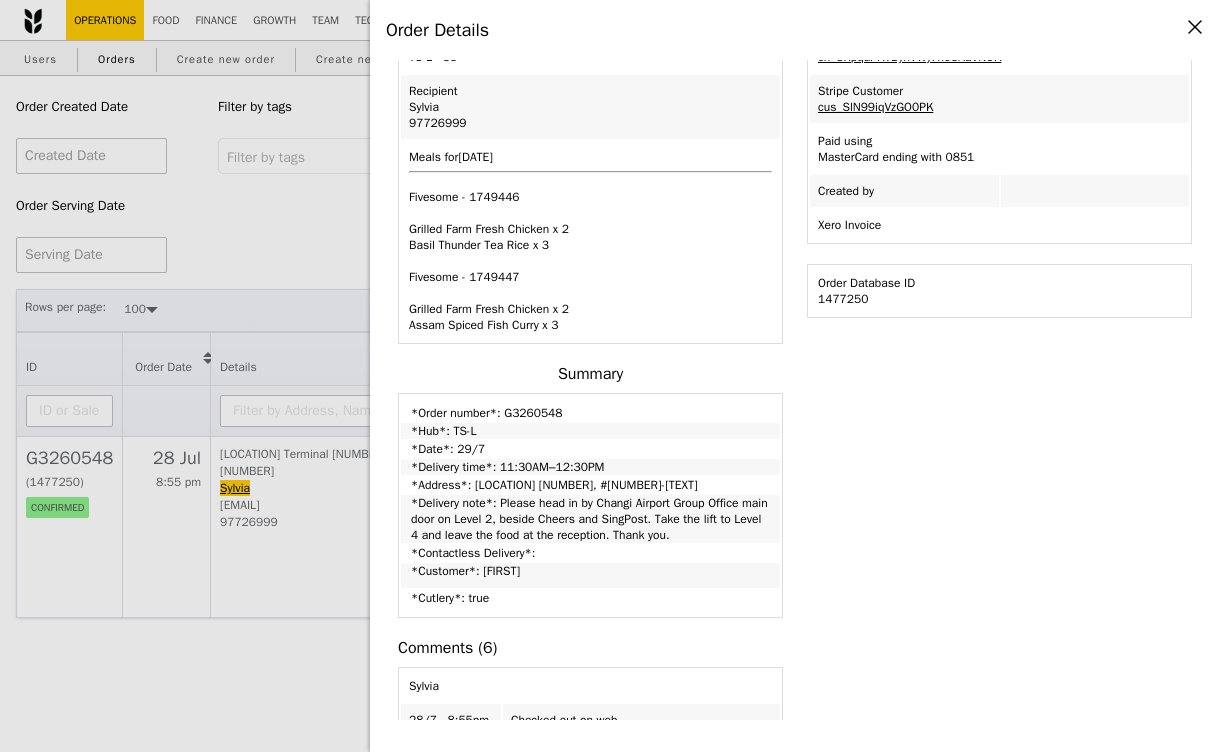 scroll, scrollTop: 0, scrollLeft: 0, axis: both 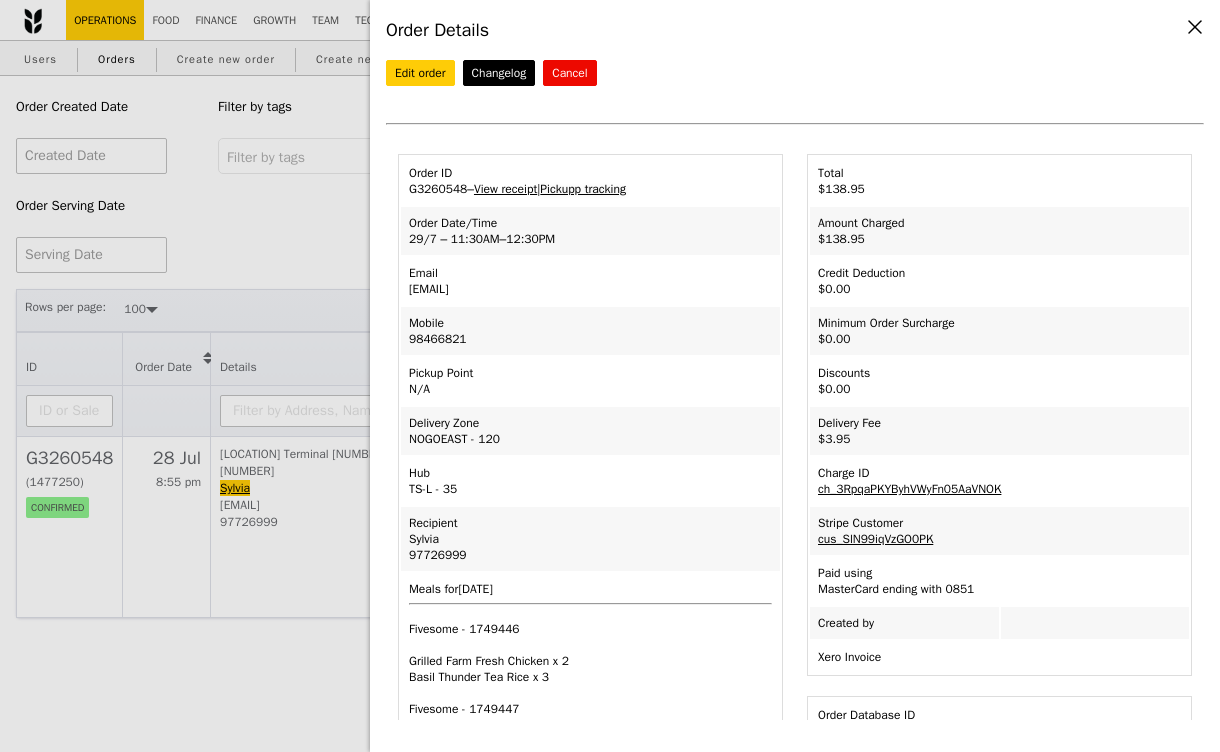 click on "Pickupp tracking" at bounding box center [583, 189] 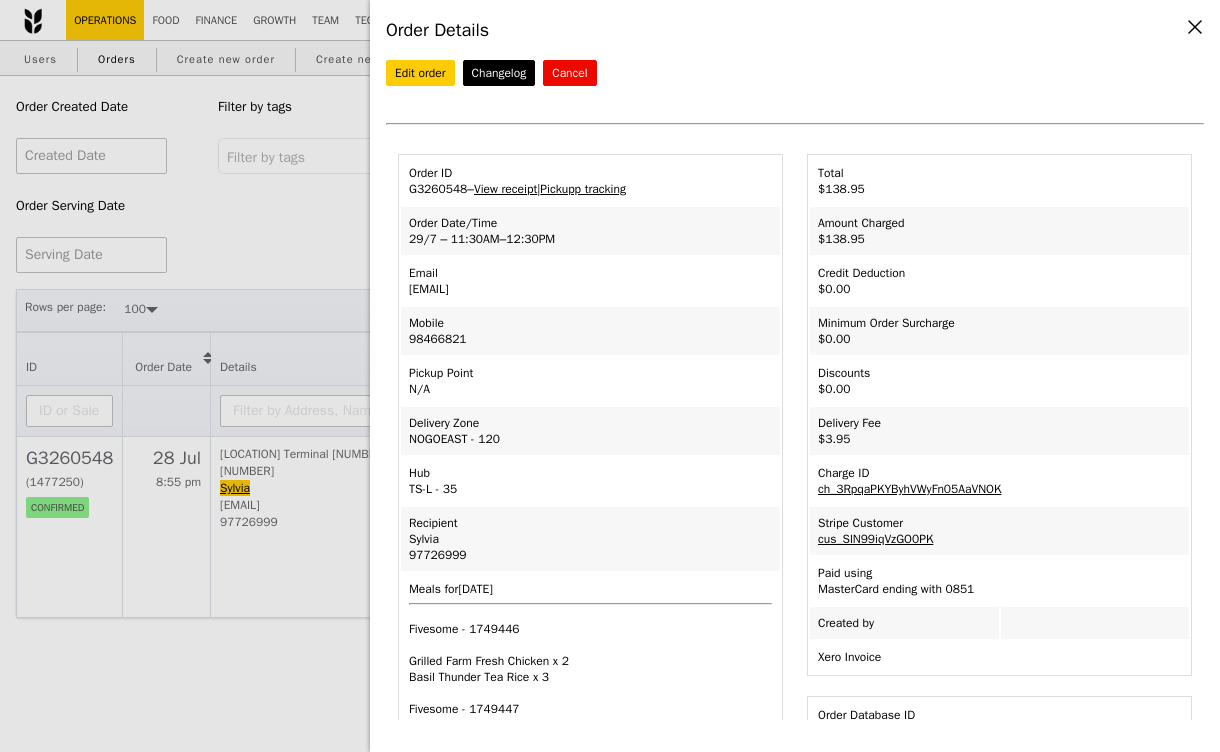 click on "Delivery Zone" at bounding box center (590, 423) 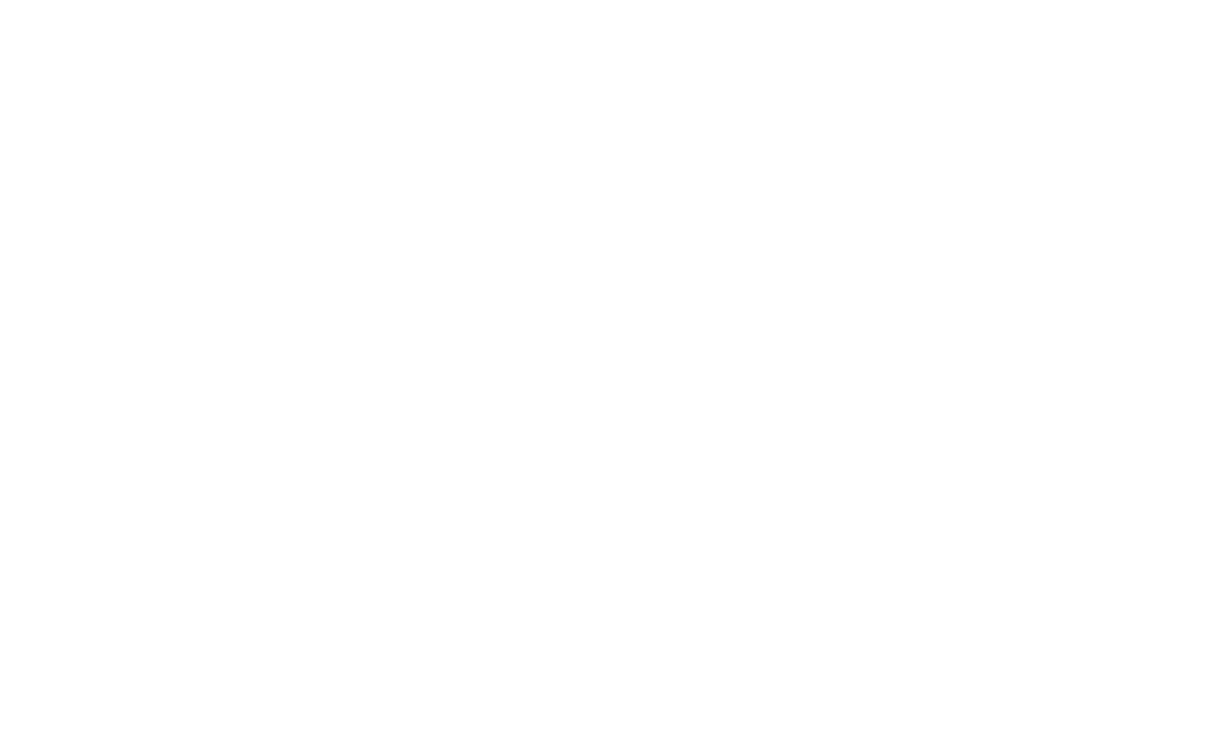 scroll, scrollTop: 0, scrollLeft: 0, axis: both 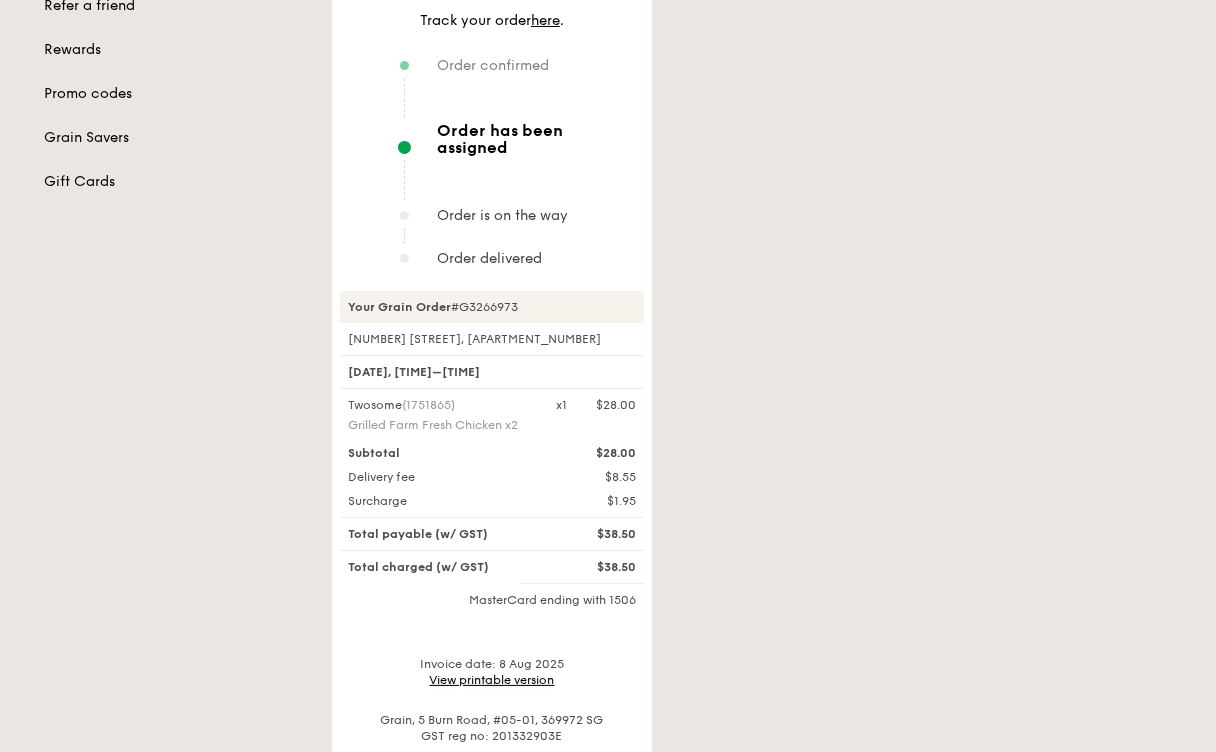 click on "View printable version" at bounding box center [492, 680] 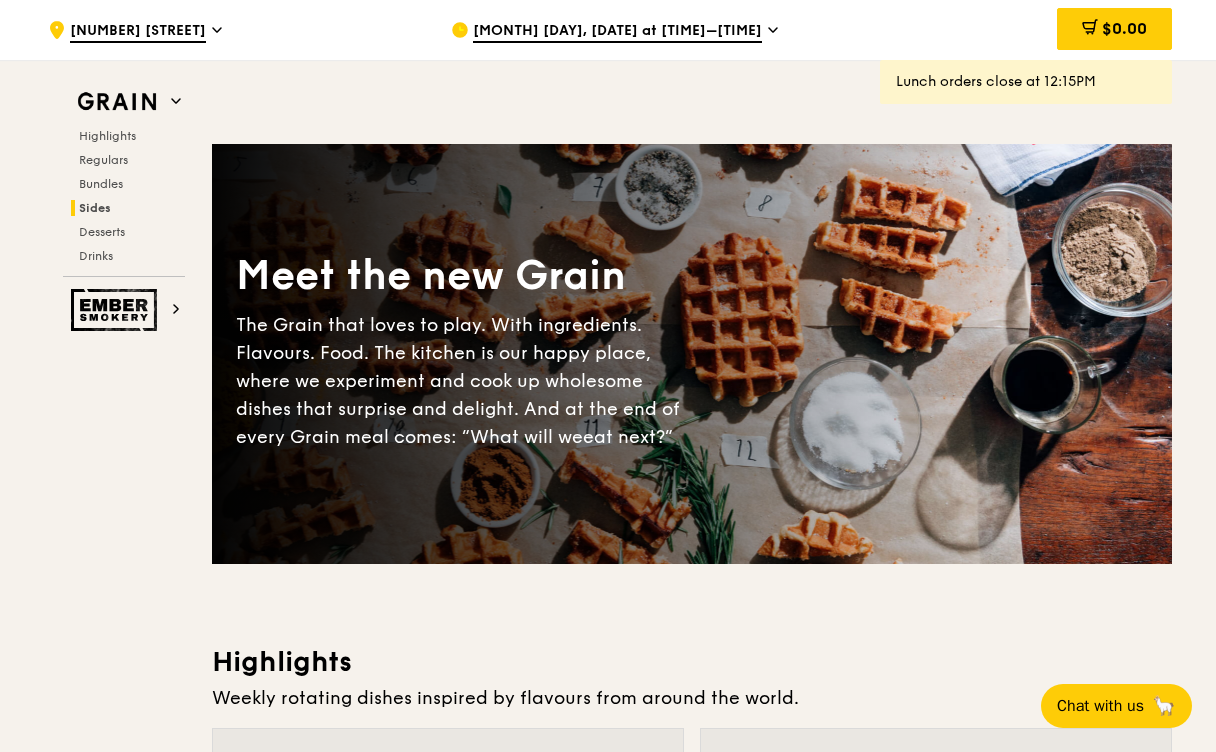 scroll, scrollTop: 4932, scrollLeft: 0, axis: vertical 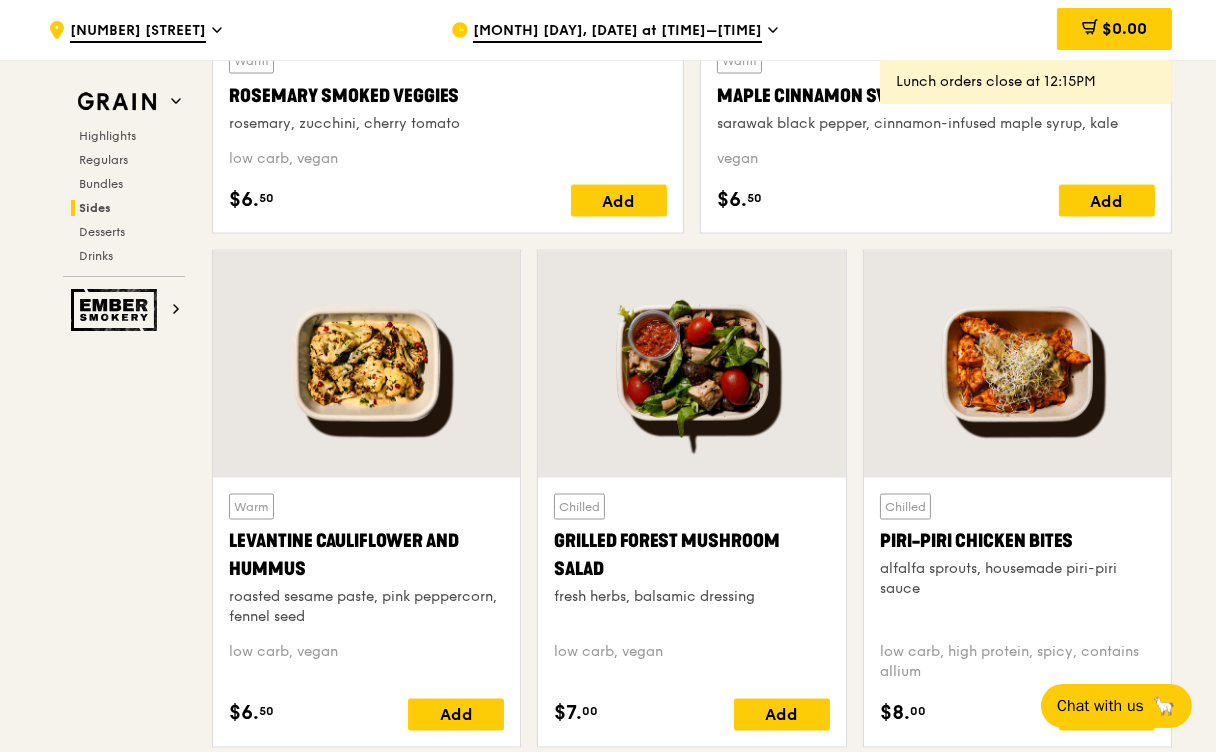 click on "Desserts" at bounding box center (102, 232) 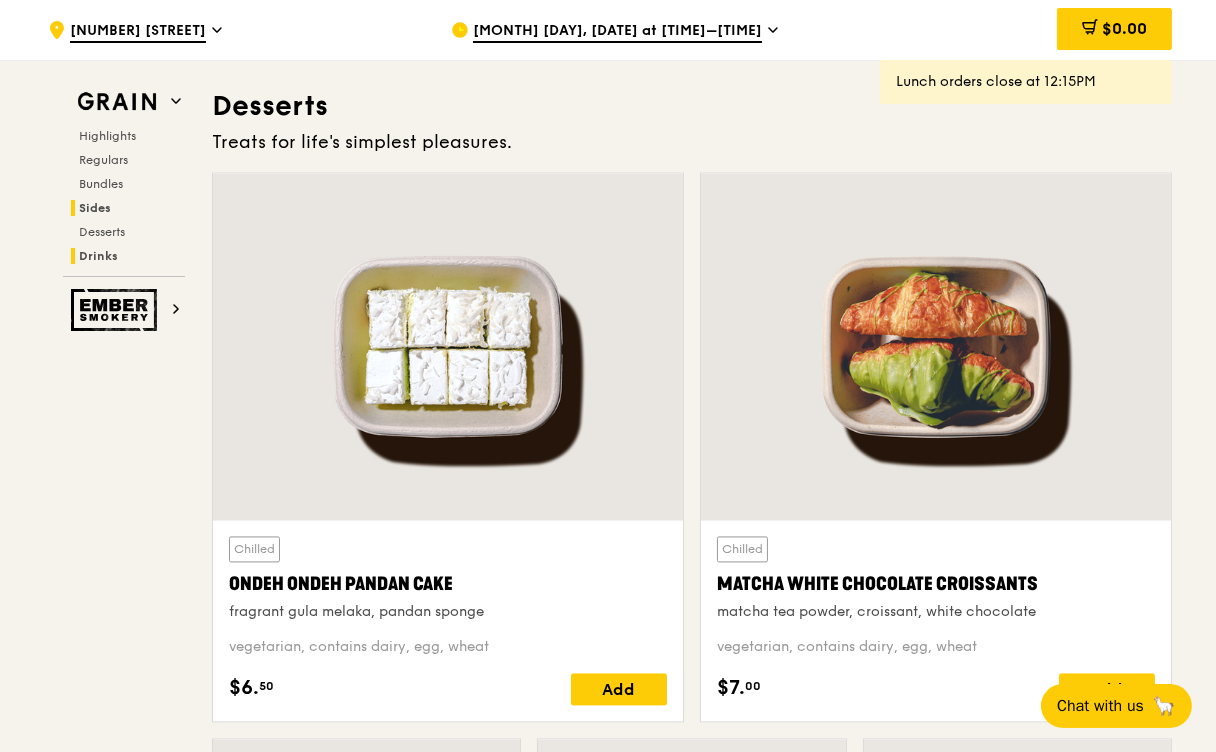 click on "Drinks" at bounding box center (98, 256) 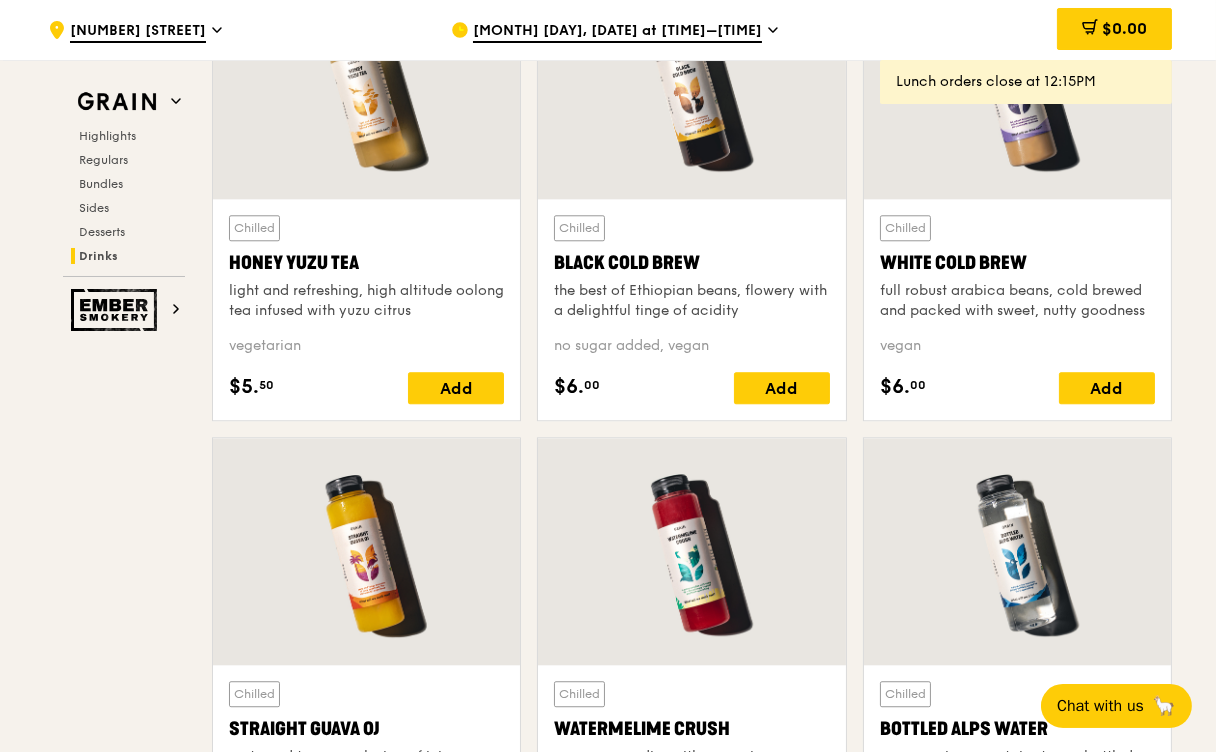 scroll, scrollTop: 7774, scrollLeft: 0, axis: vertical 